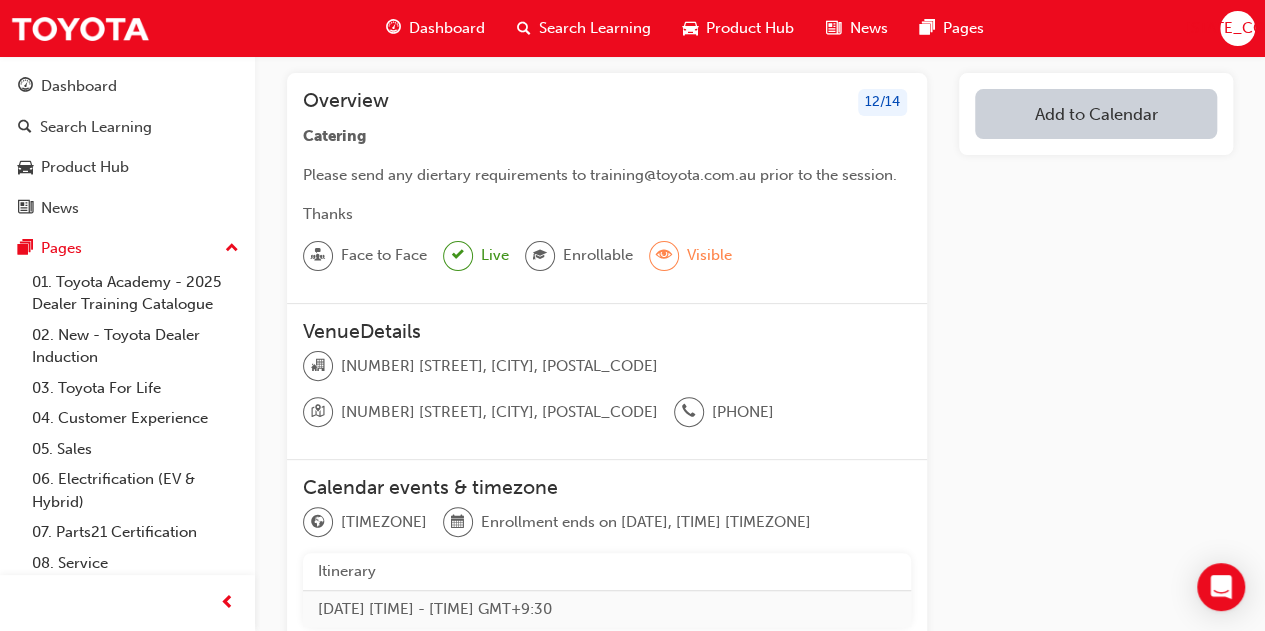 scroll, scrollTop: 0, scrollLeft: 0, axis: both 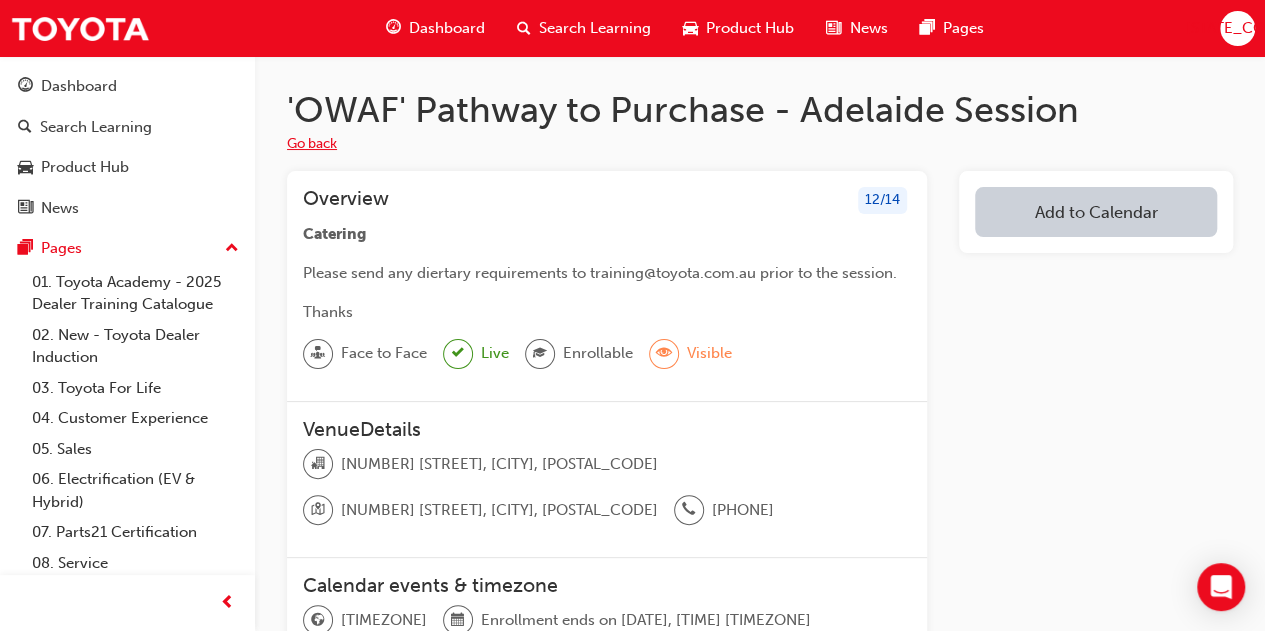 click on "Go back" at bounding box center (312, 144) 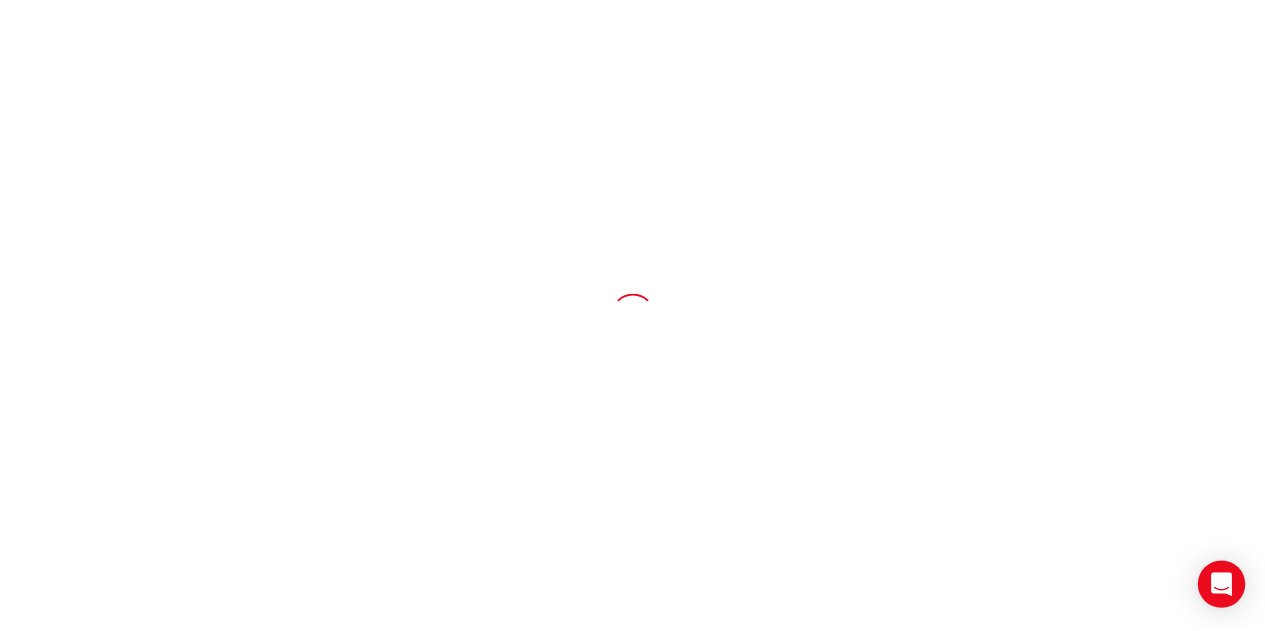 scroll, scrollTop: 0, scrollLeft: 0, axis: both 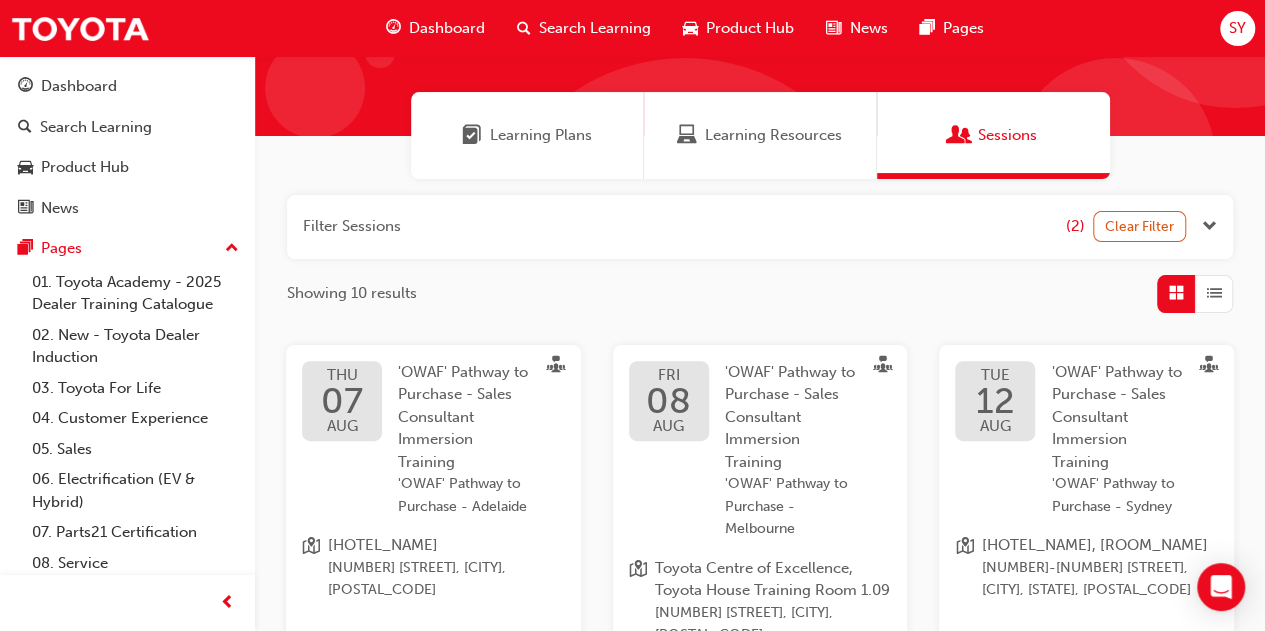 click on "Learning Resources" at bounding box center (773, 135) 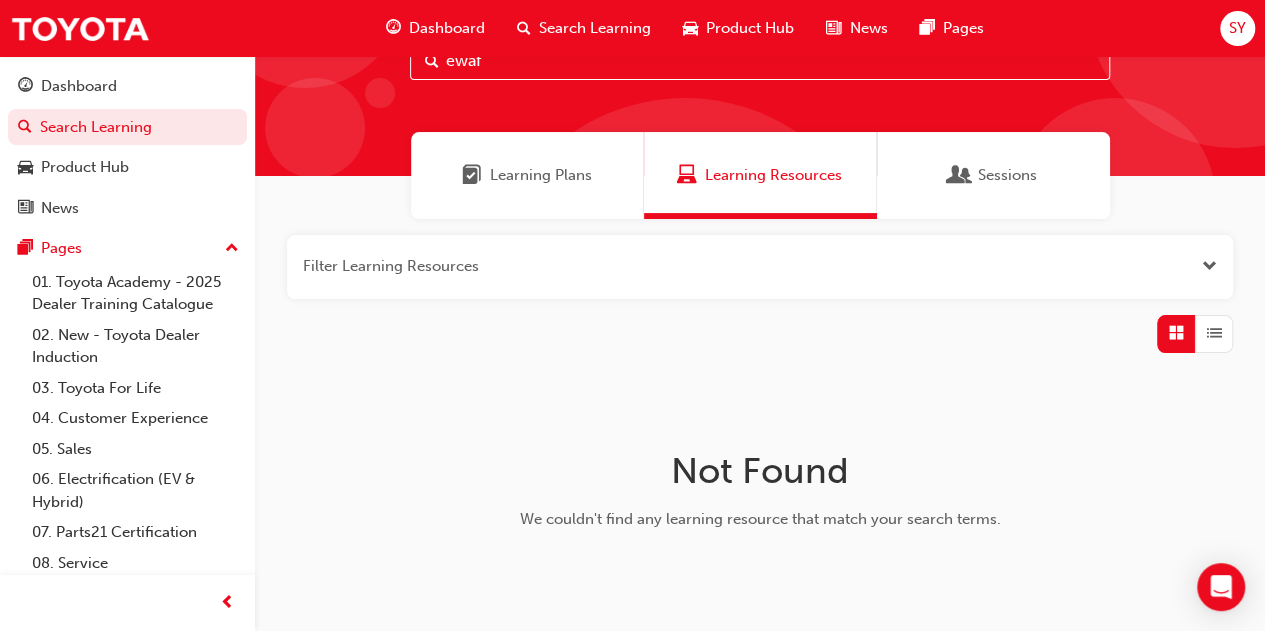 scroll, scrollTop: 77, scrollLeft: 0, axis: vertical 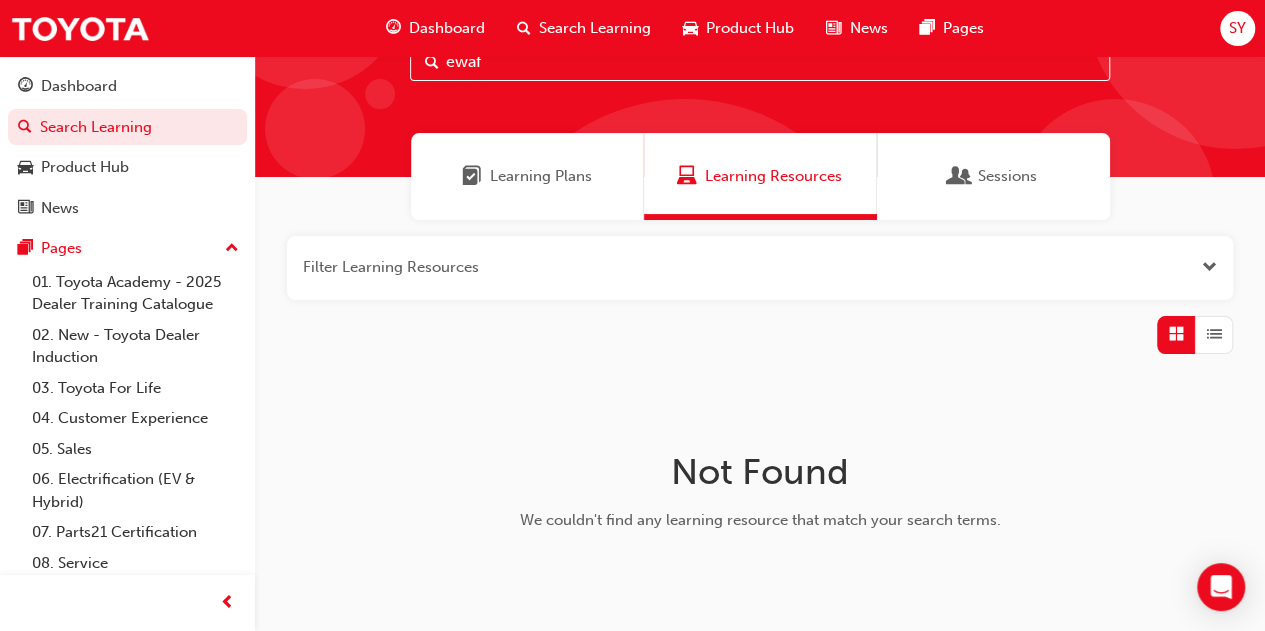 click on "Learning Plans" at bounding box center (541, 176) 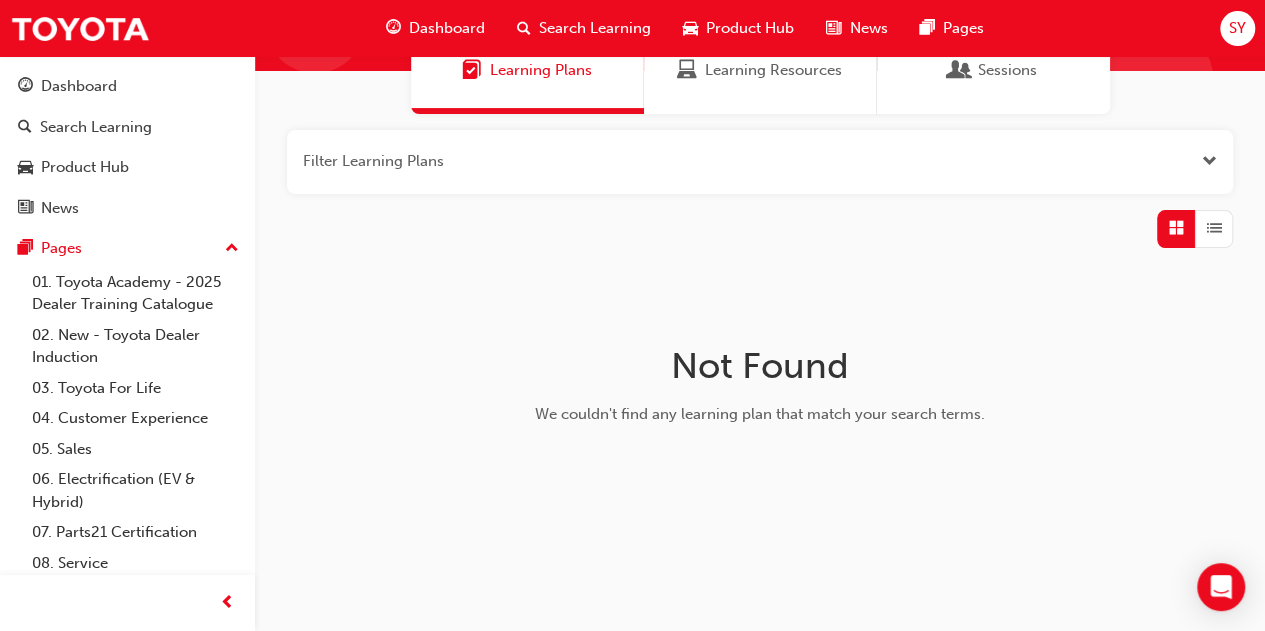 scroll, scrollTop: 0, scrollLeft: 0, axis: both 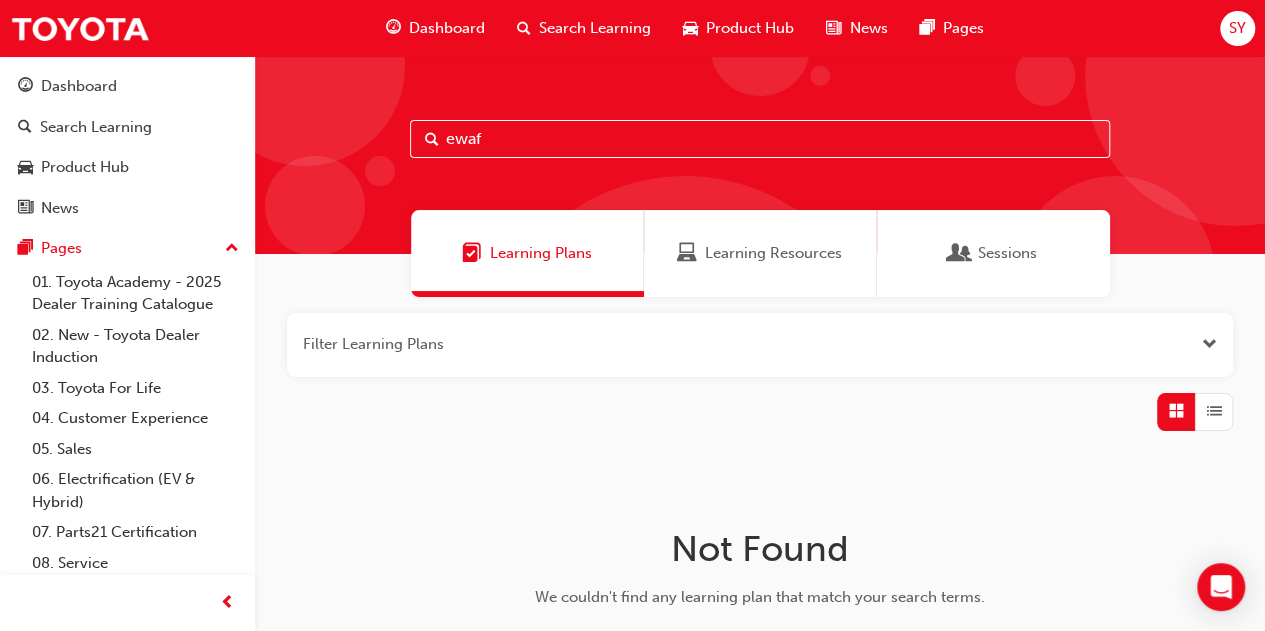 click on "ewaf" at bounding box center (760, 139) 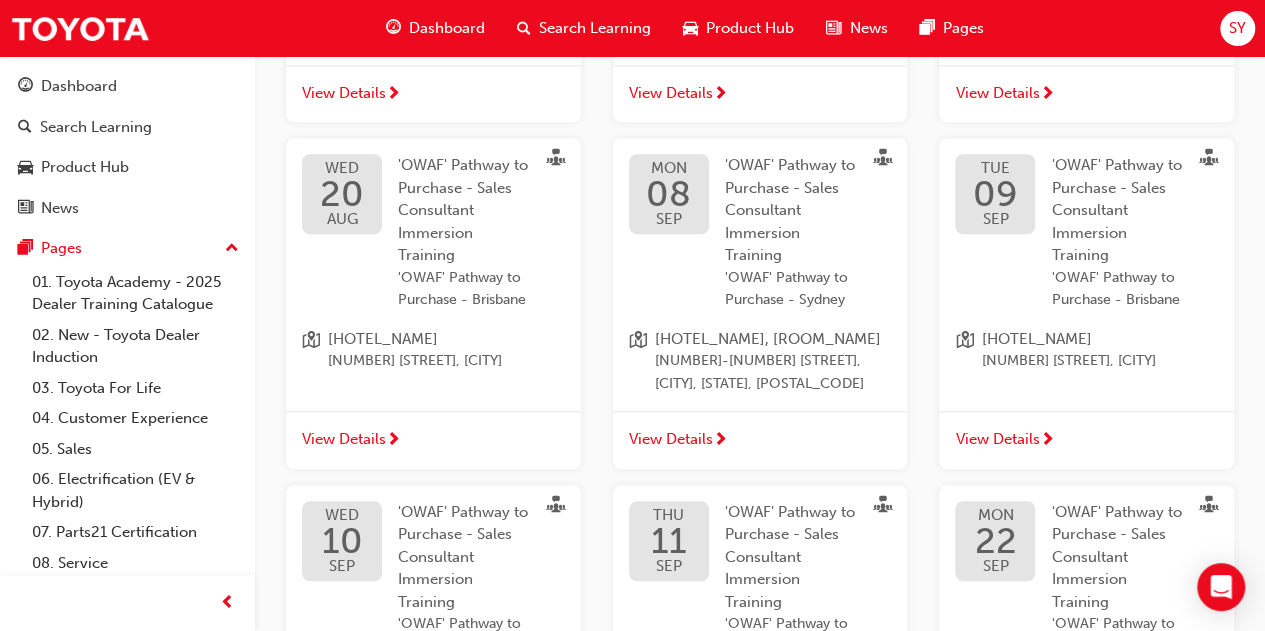scroll, scrollTop: 0, scrollLeft: 0, axis: both 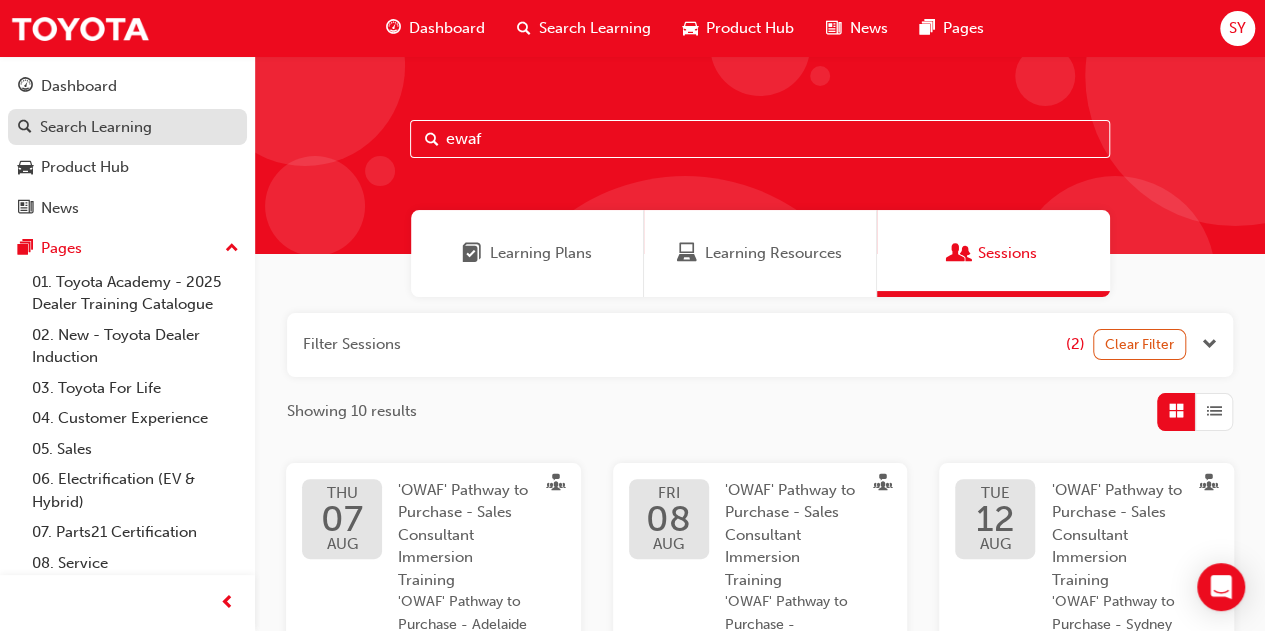 click on "Search Learning" at bounding box center [96, 127] 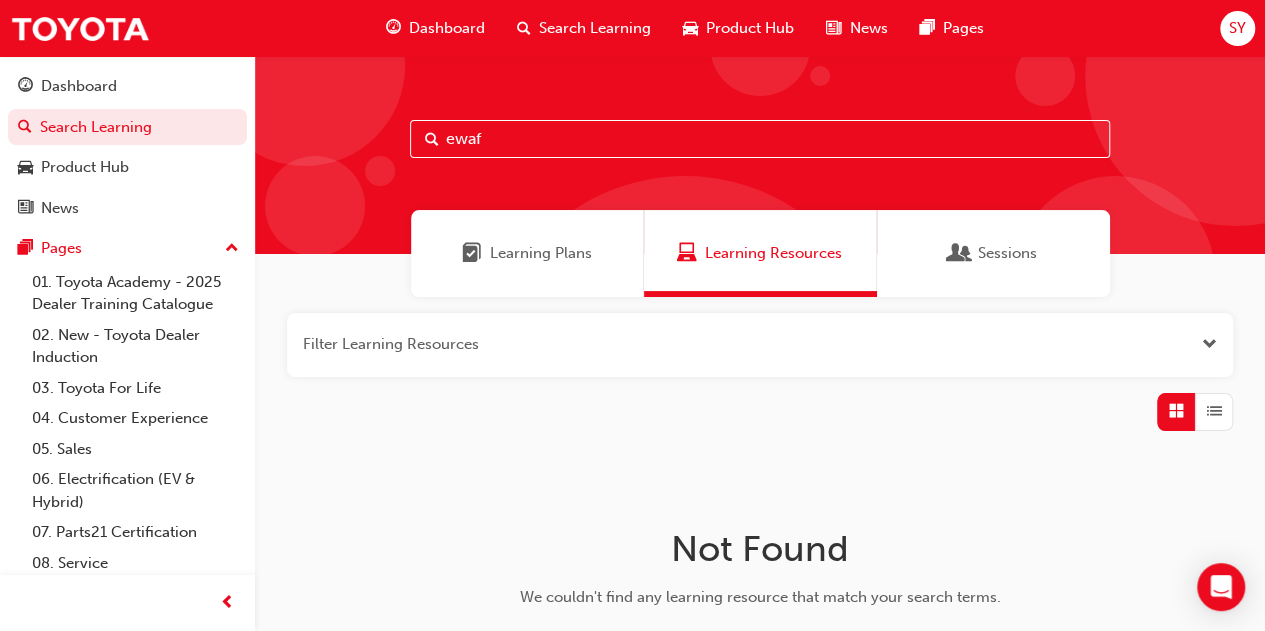 click on "Learning Plans" at bounding box center (527, 253) 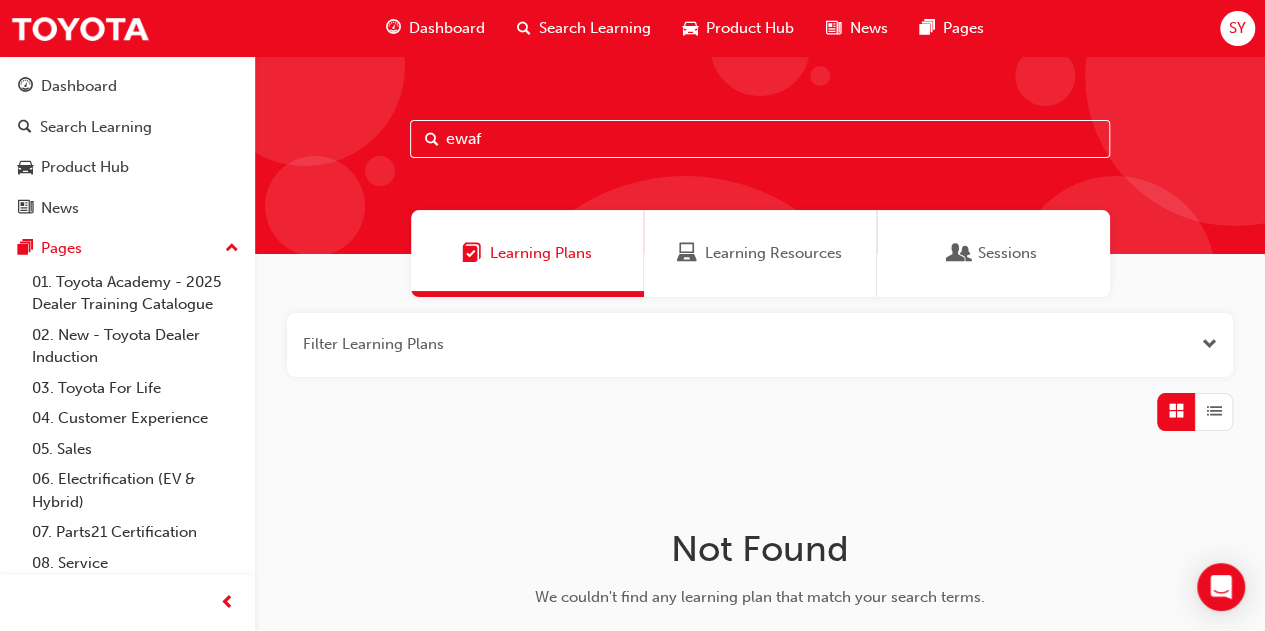click at bounding box center [960, 253] 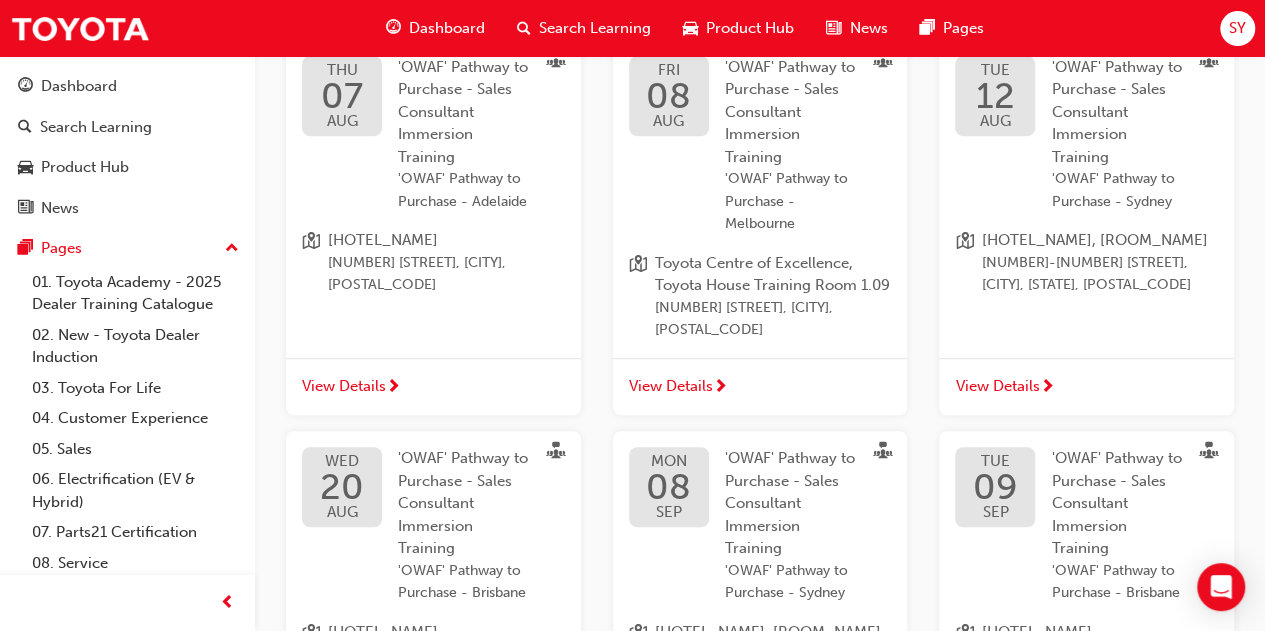 scroll, scrollTop: 0, scrollLeft: 0, axis: both 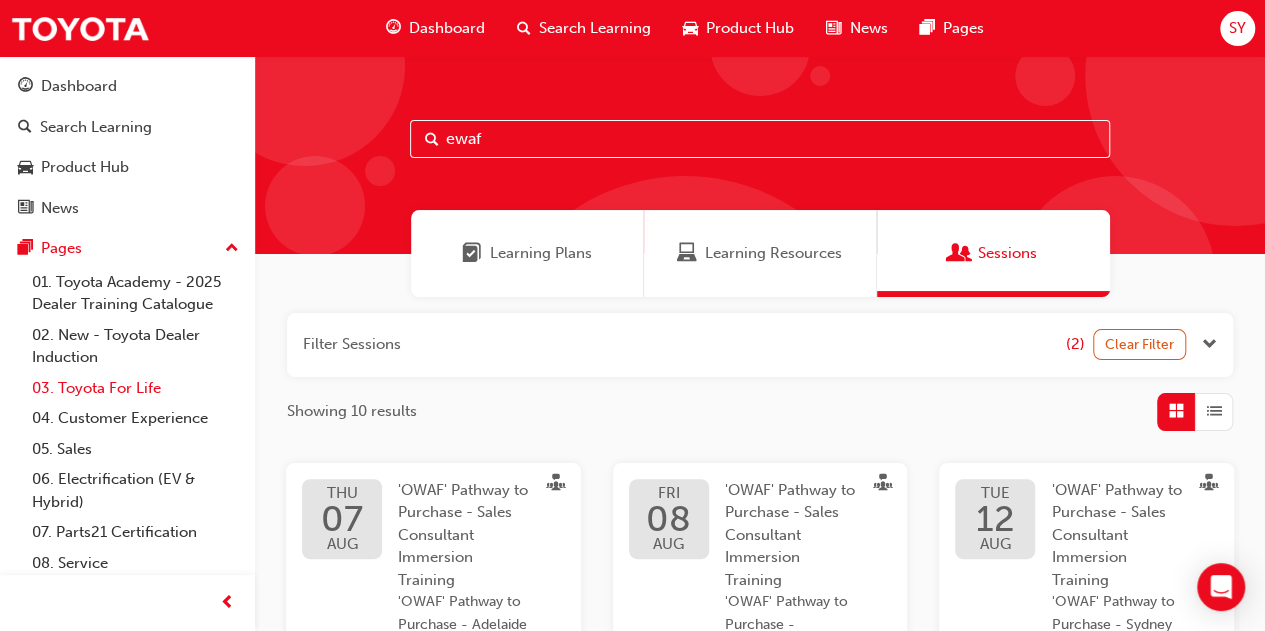 click on "03. Toyota For Life" at bounding box center (135, 388) 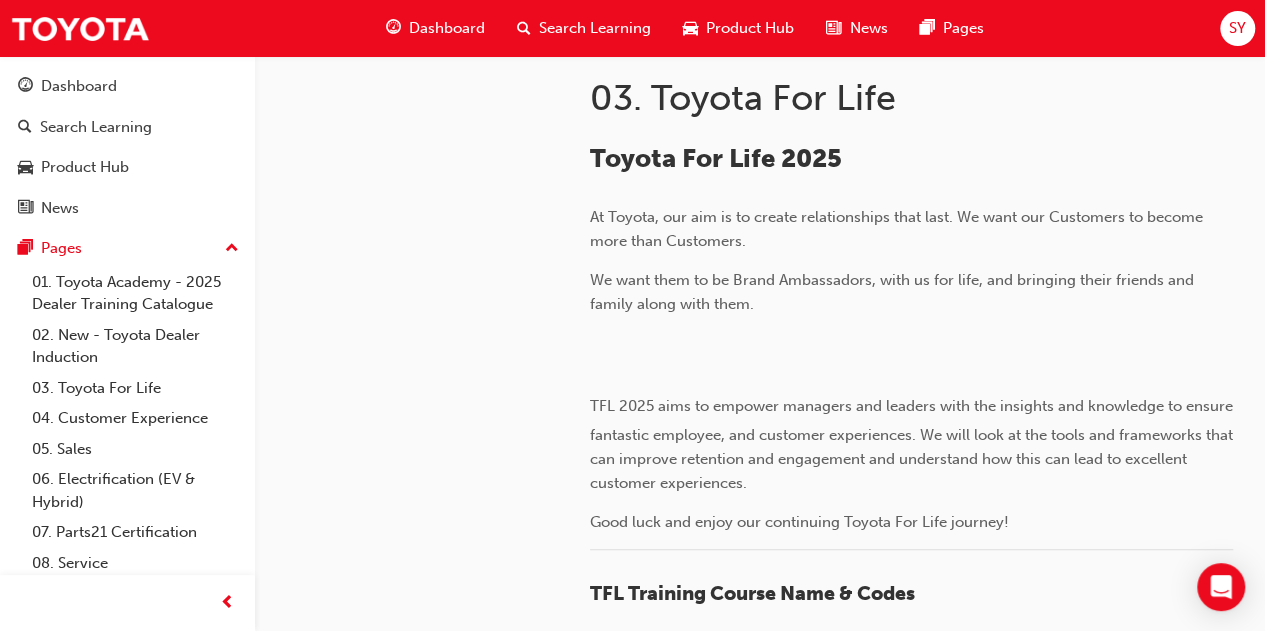 scroll, scrollTop: 358, scrollLeft: 0, axis: vertical 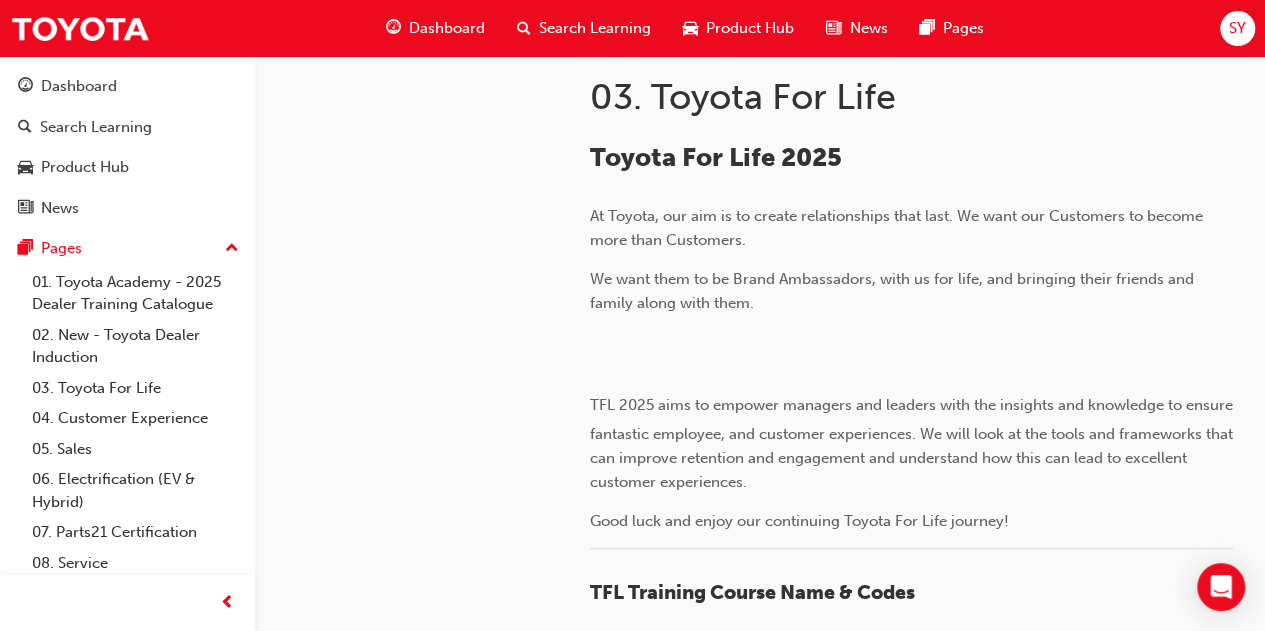 click on "Search Learning" at bounding box center (595, 28) 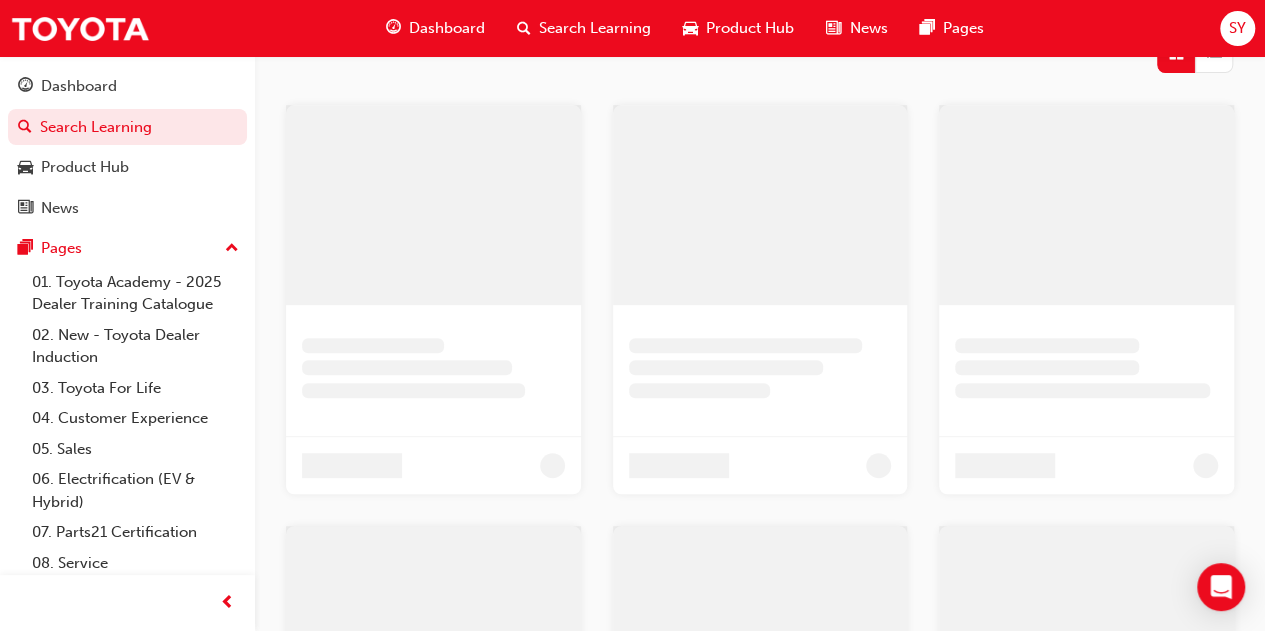 scroll, scrollTop: 187, scrollLeft: 0, axis: vertical 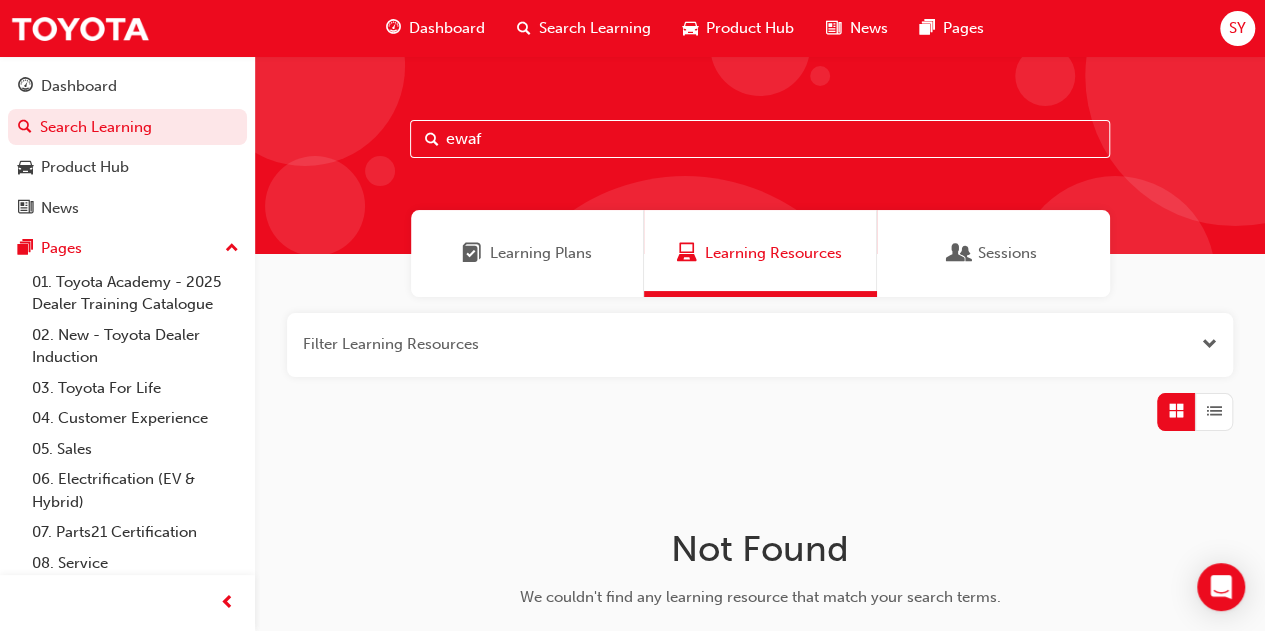 click on "Learning Plans" at bounding box center (541, 253) 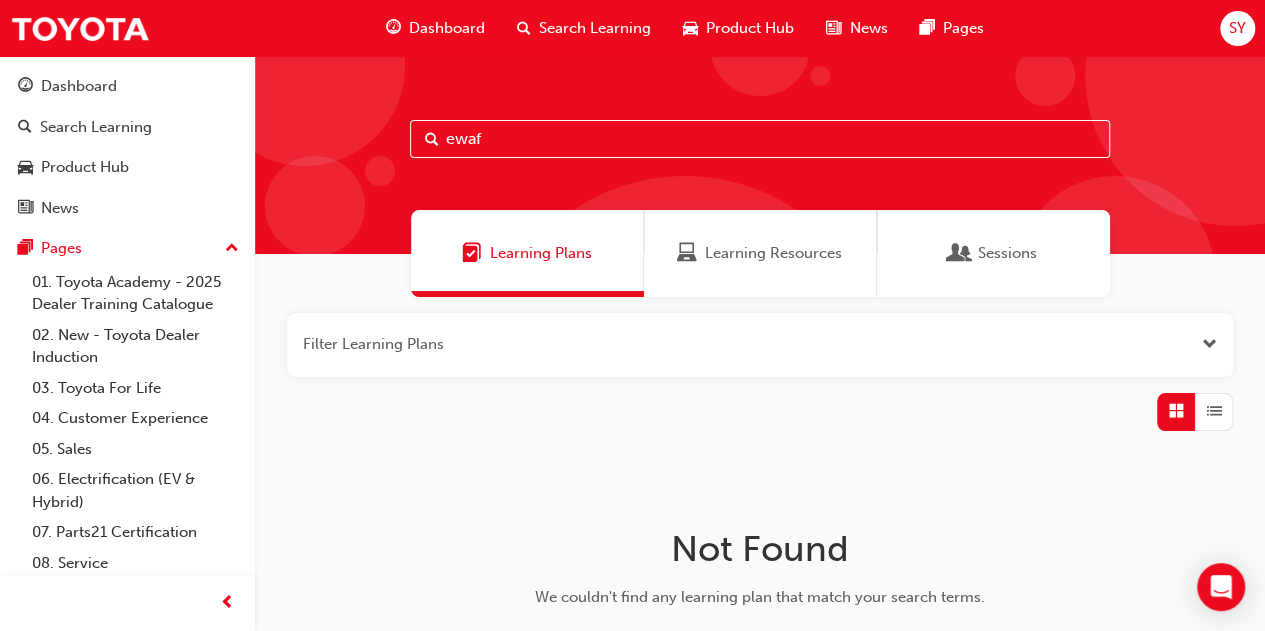 click on "Learning Resources" at bounding box center (773, 253) 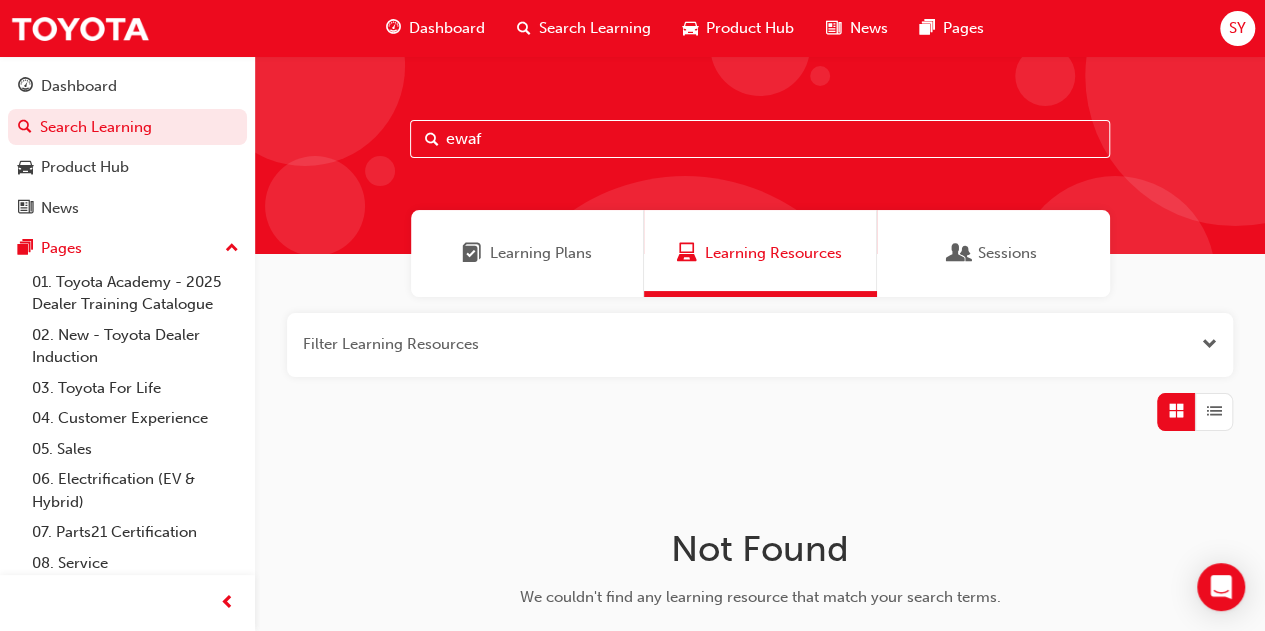 click on "Search Learning" at bounding box center (595, 28) 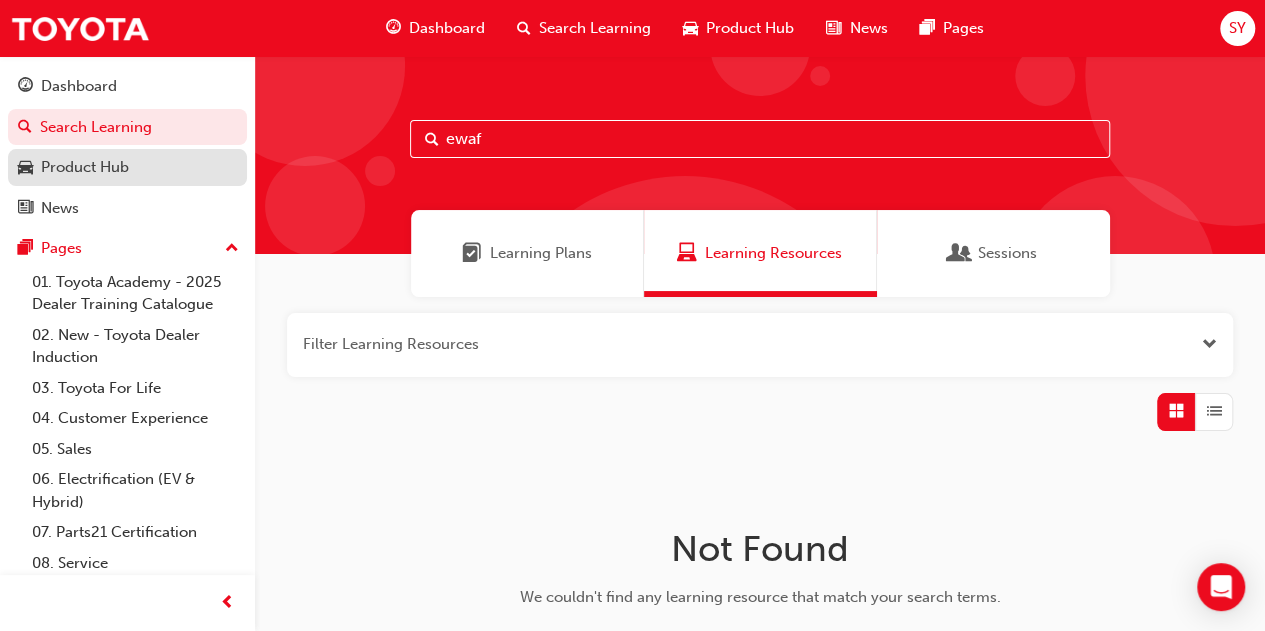 click on "Product Hub" at bounding box center (127, 167) 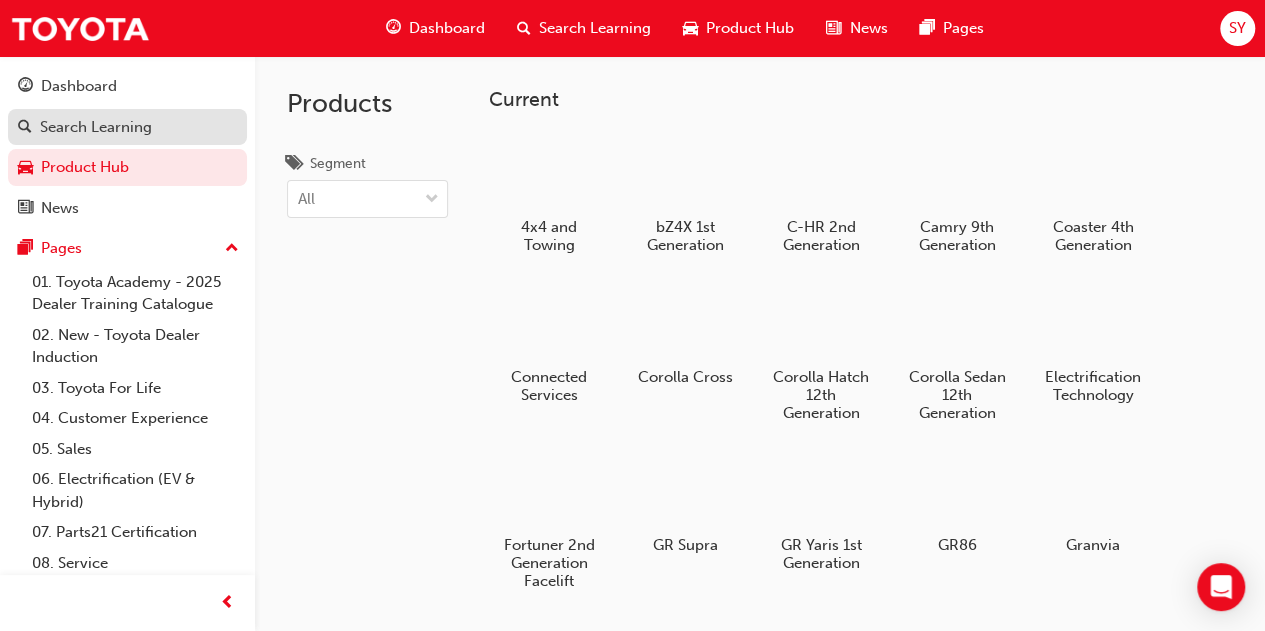 click on "Search Learning" at bounding box center (96, 127) 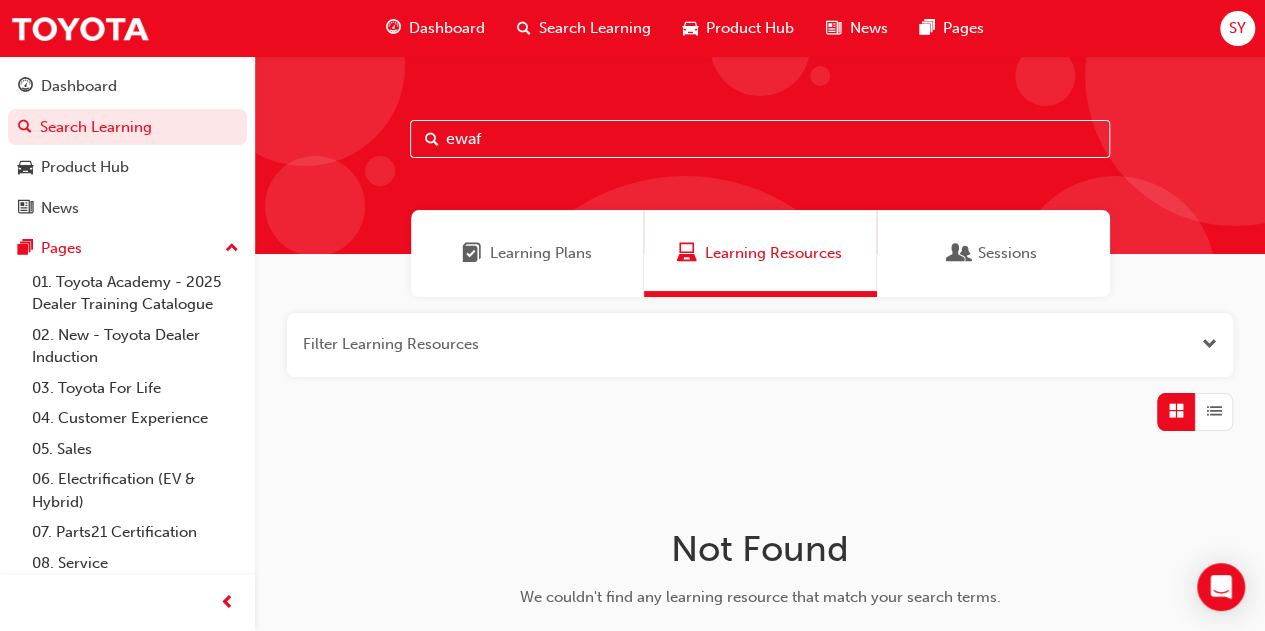 click on "Learning Plans" at bounding box center [541, 253] 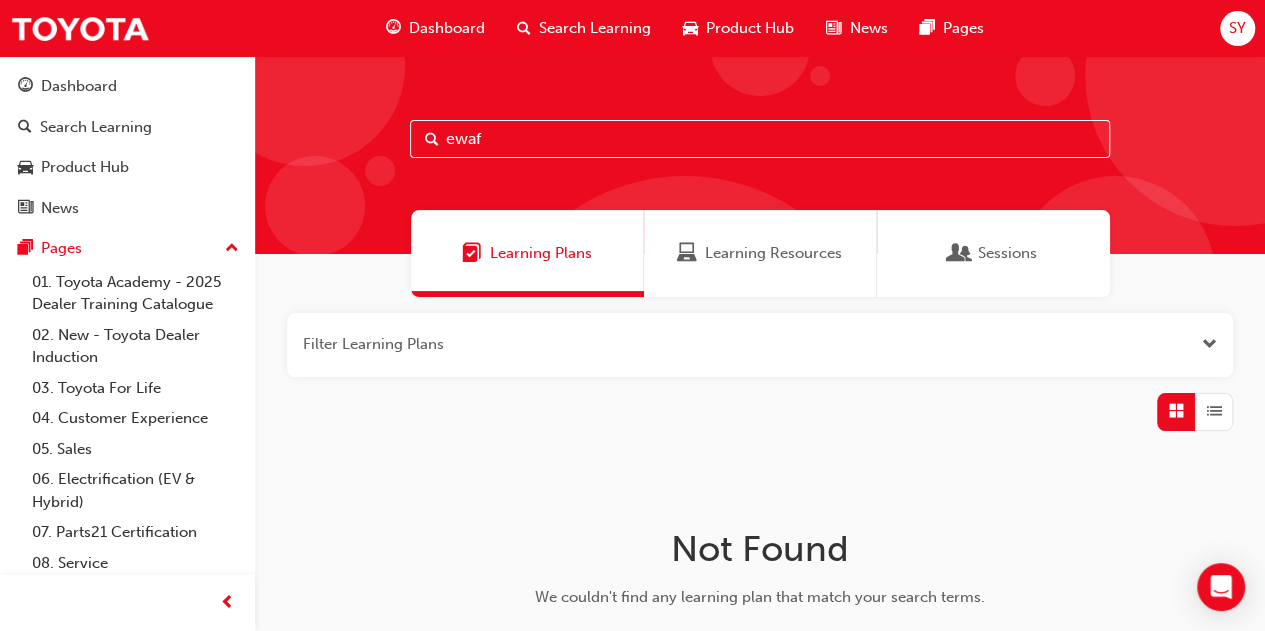 click on "Sessions" at bounding box center (993, 253) 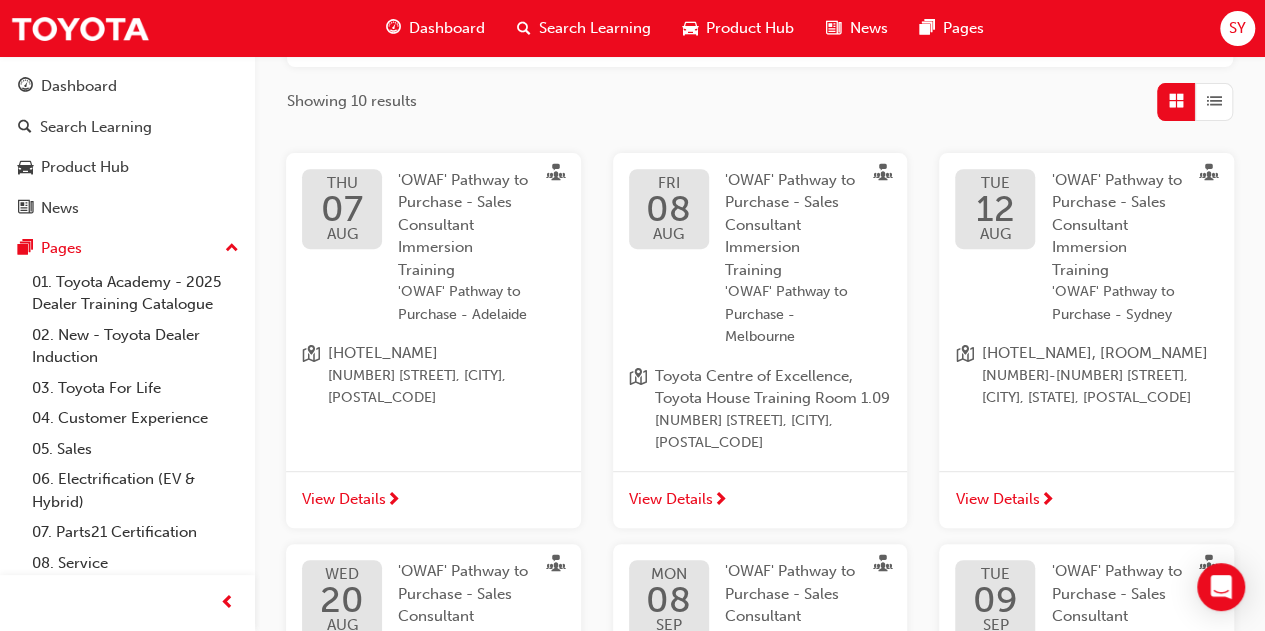 scroll, scrollTop: 0, scrollLeft: 0, axis: both 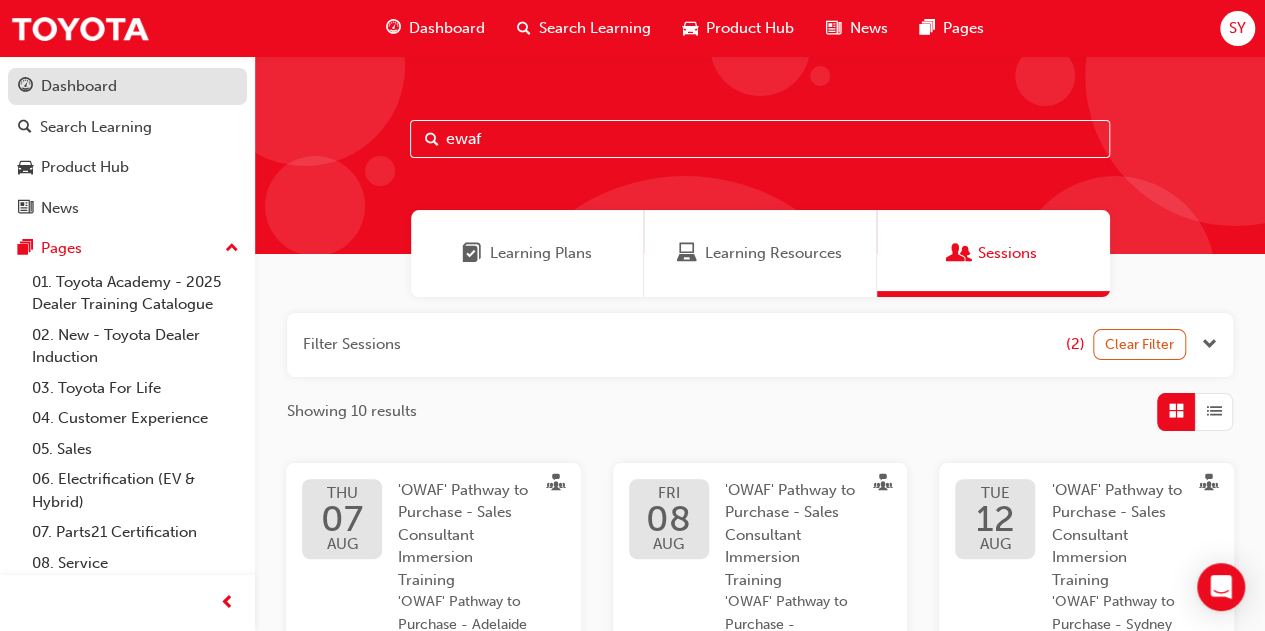 click on "Dashboard" at bounding box center (127, 86) 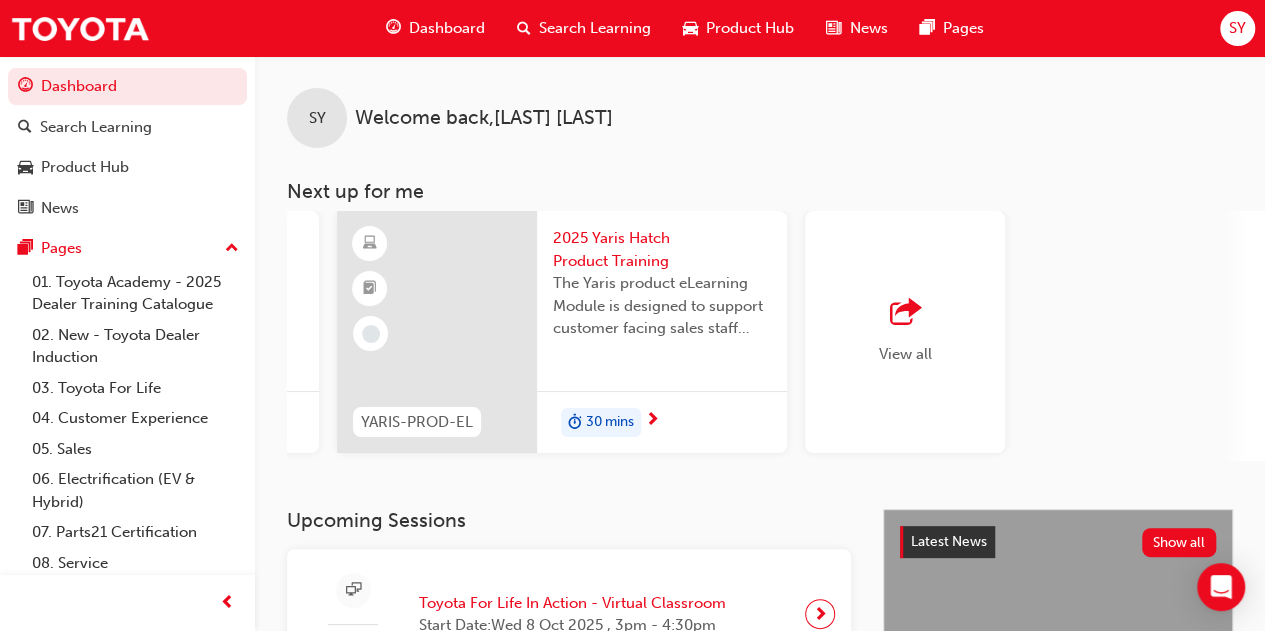 scroll, scrollTop: 0, scrollLeft: 1827, axis: horizontal 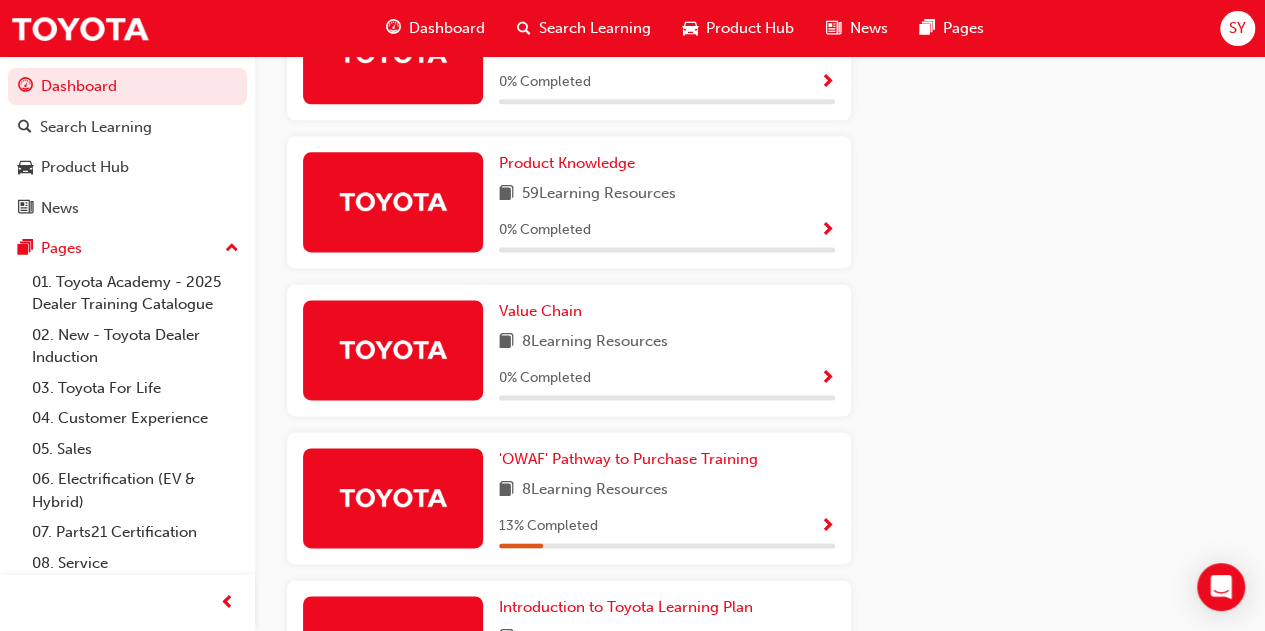 click on "'OWAF' Pathway to Purchase Training 8 Learning Resources 13 % Completed" at bounding box center (569, 498) 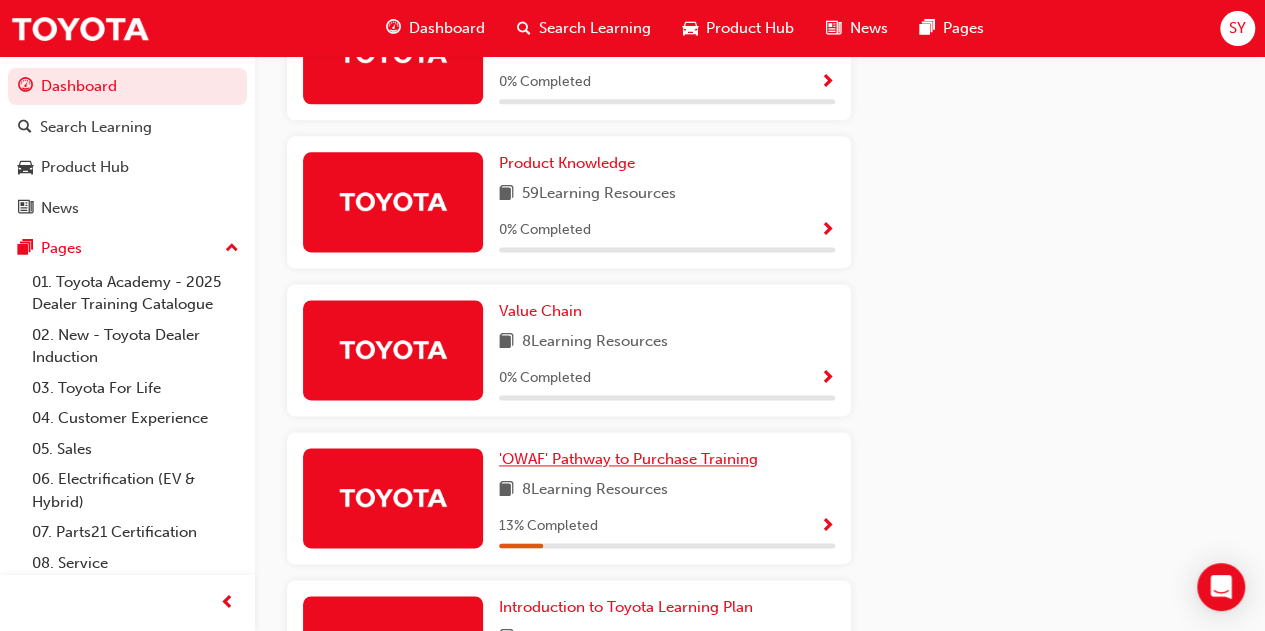 click on "'OWAF' Pathway to Purchase Training" at bounding box center [628, 459] 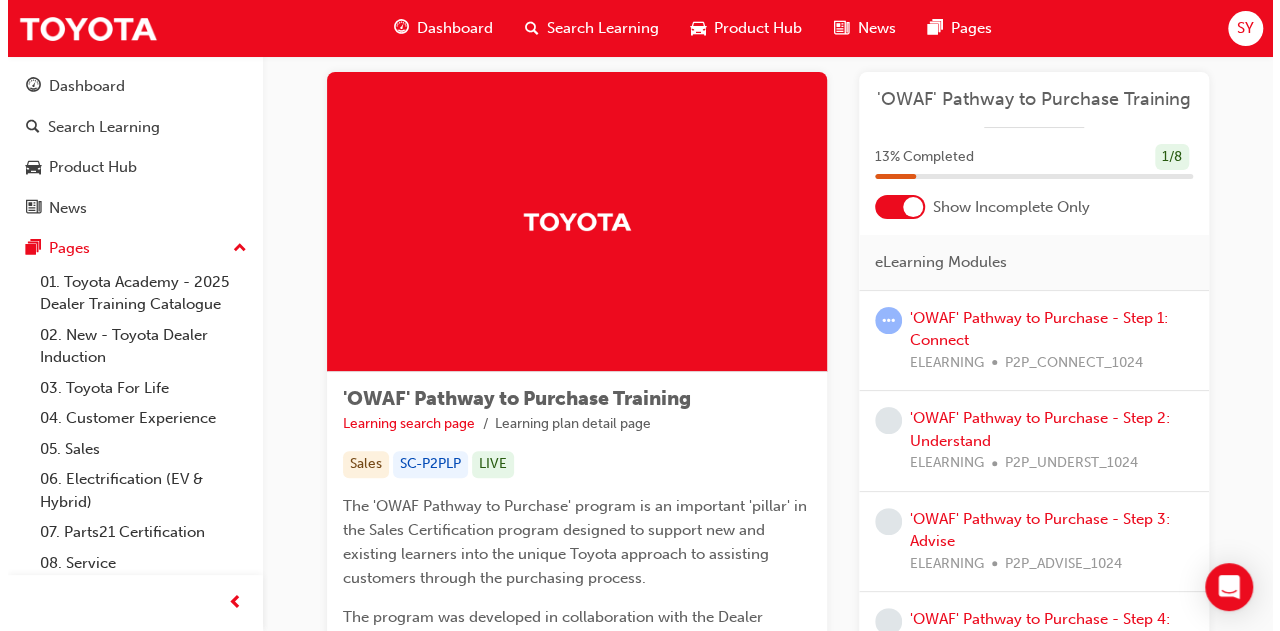 scroll, scrollTop: 0, scrollLeft: 0, axis: both 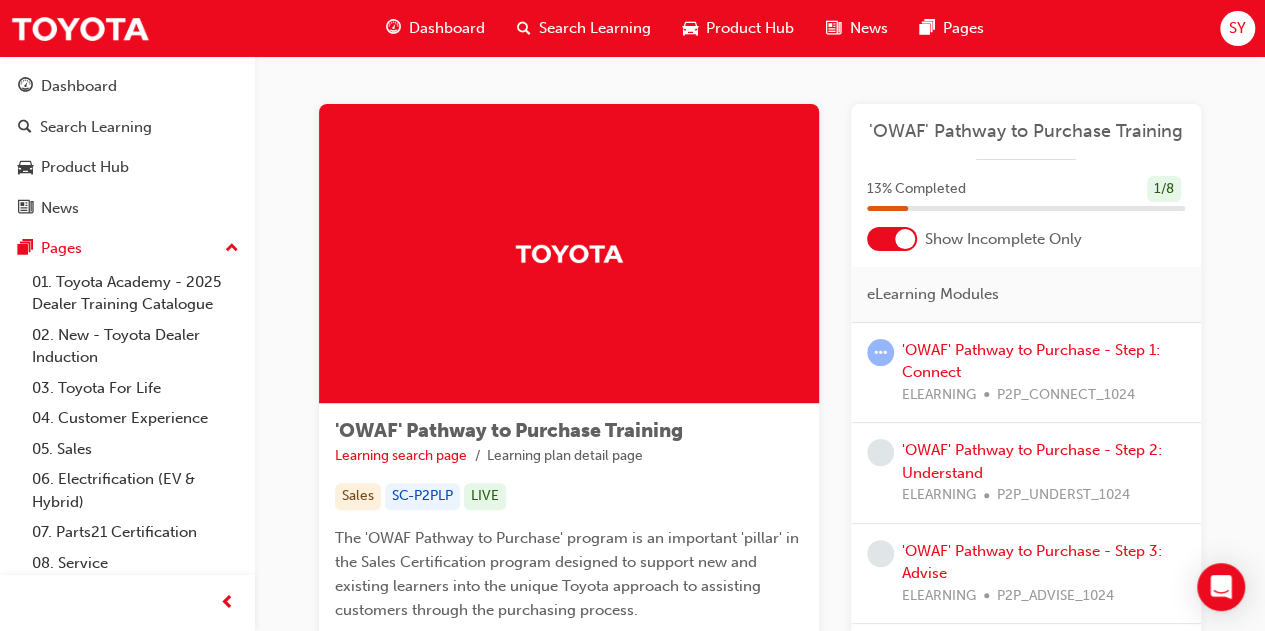 click on "'OWAF' Pathway to Purchase - Step 1: Connect ELEARNING P2P_CONNECT_1024" at bounding box center [1043, 373] 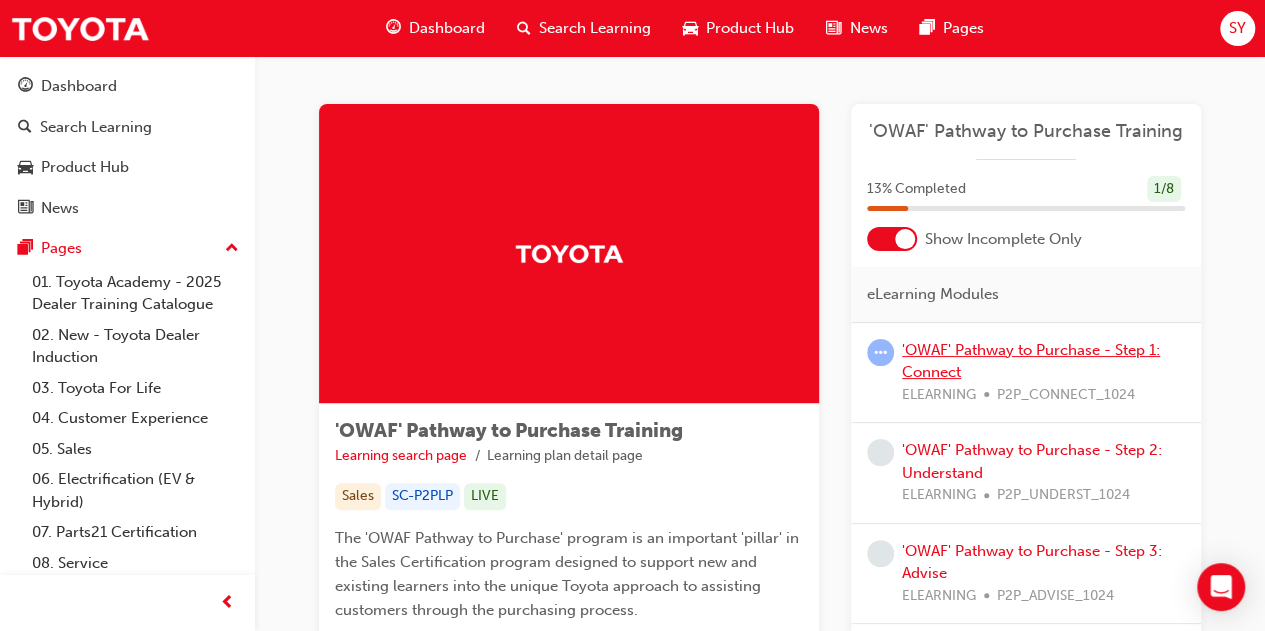 click on "'OWAF' Pathway to Purchase - Step 1: Connect" at bounding box center (1031, 361) 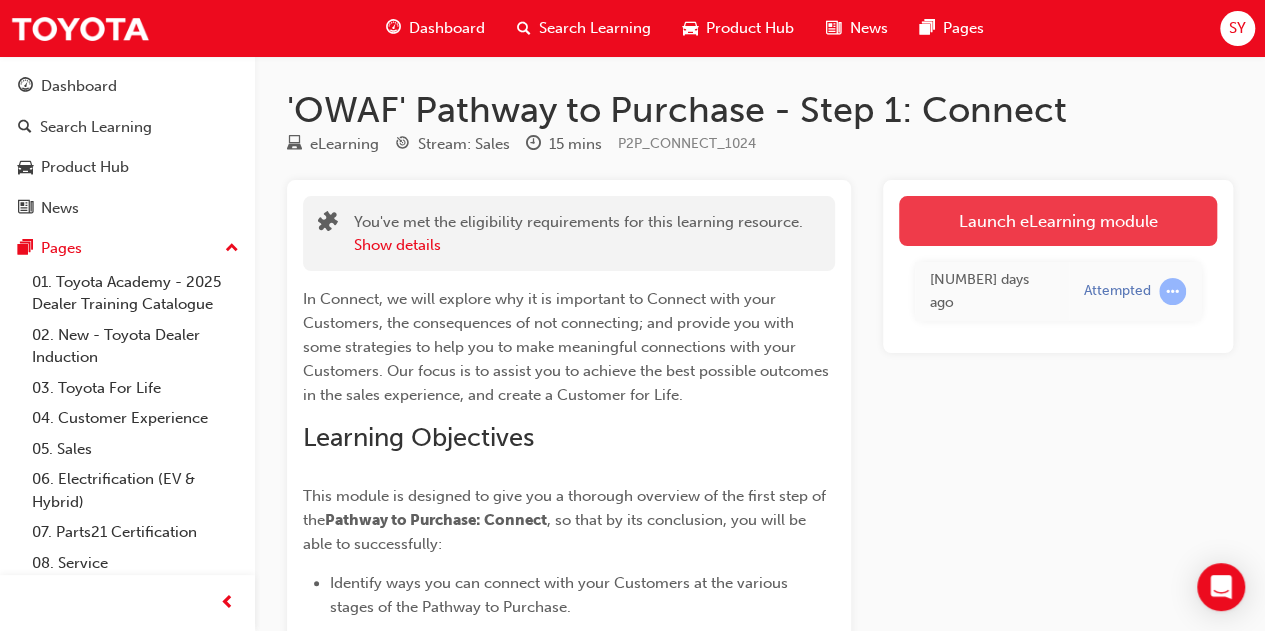 click on "Launch eLearning module" at bounding box center (1058, 221) 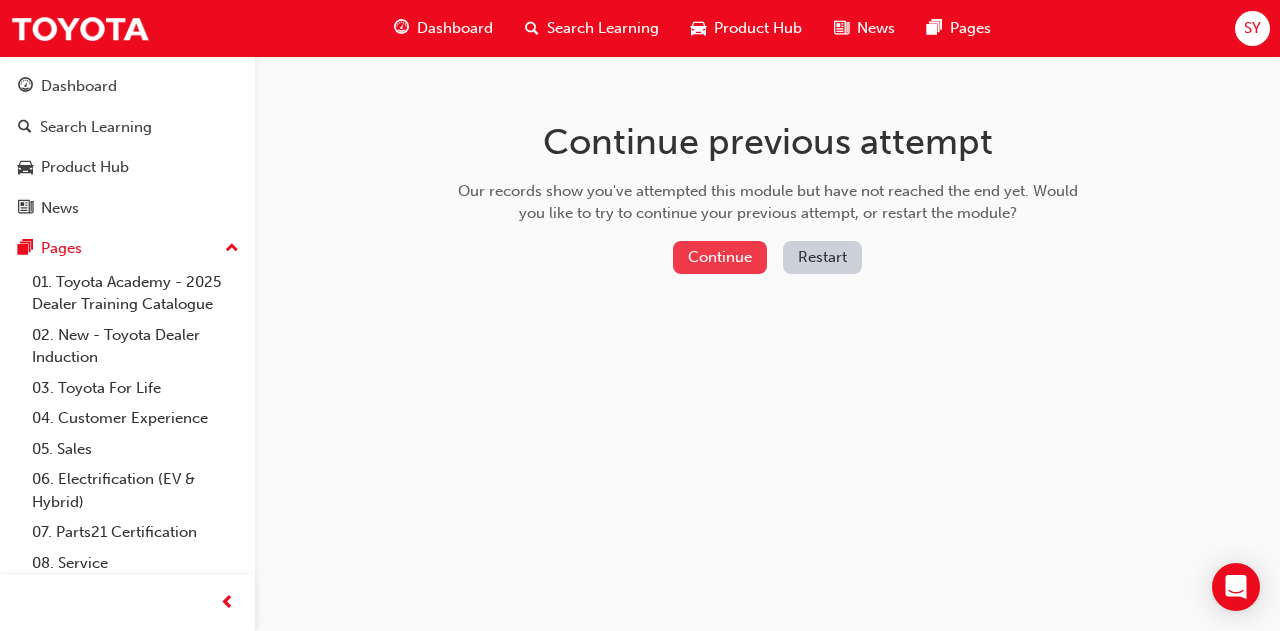 click on "Continue" at bounding box center (720, 257) 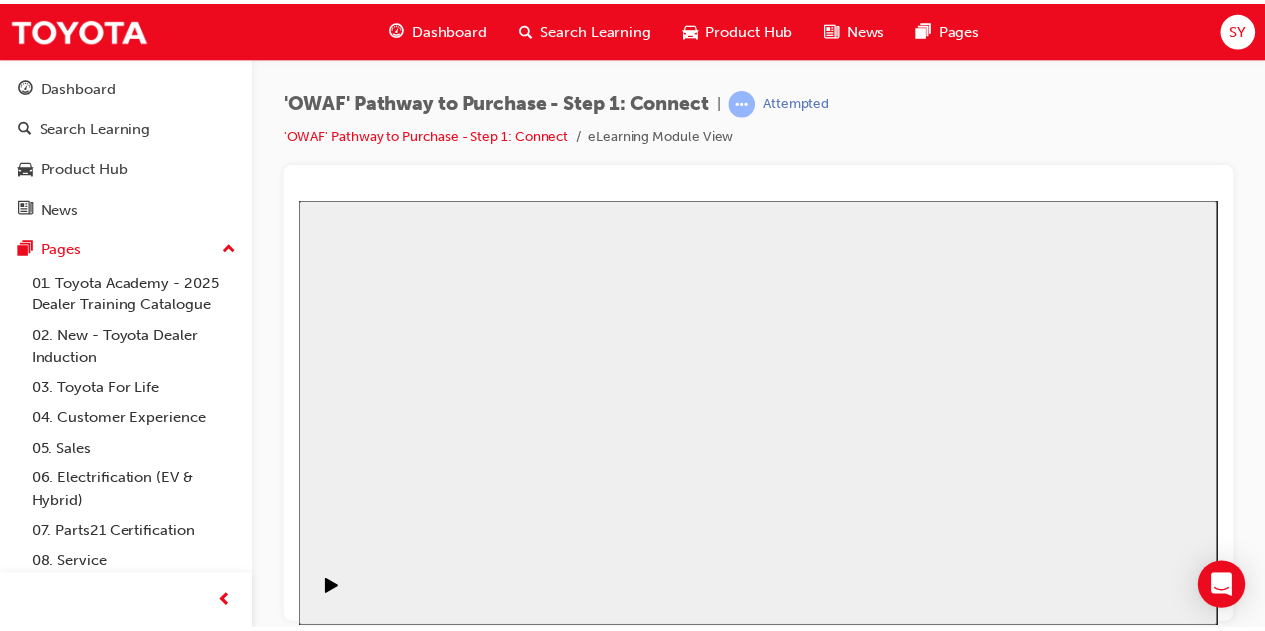 scroll, scrollTop: 0, scrollLeft: 0, axis: both 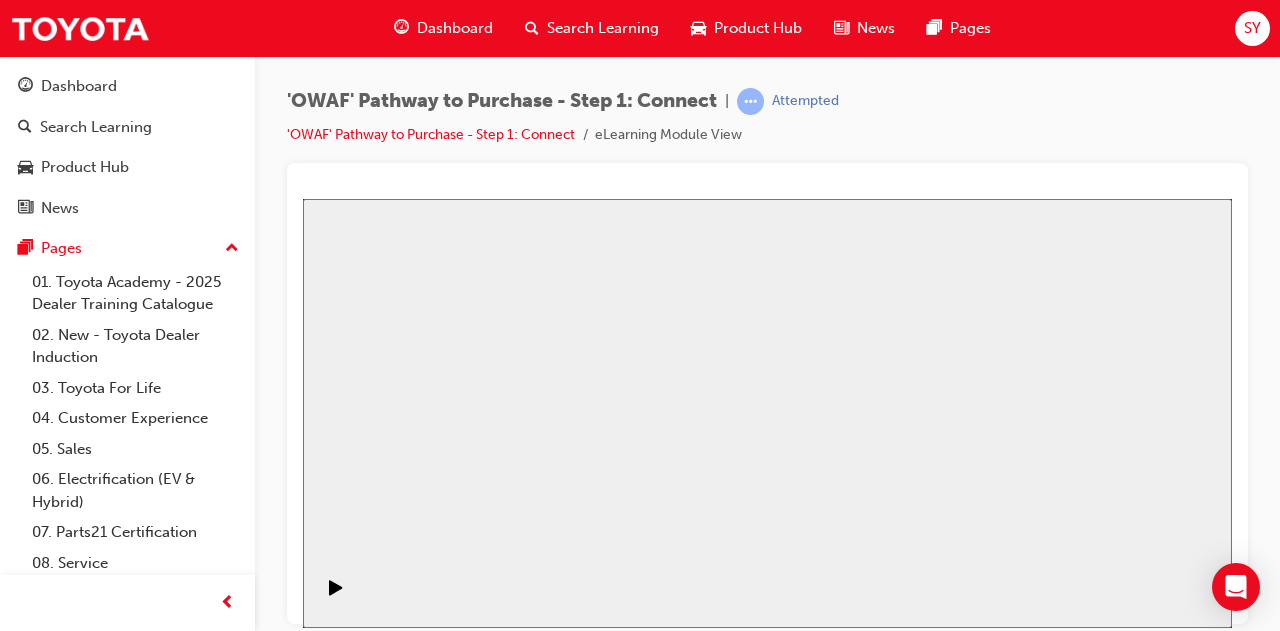 click on "Resume" at bounding box center (341, 1918) 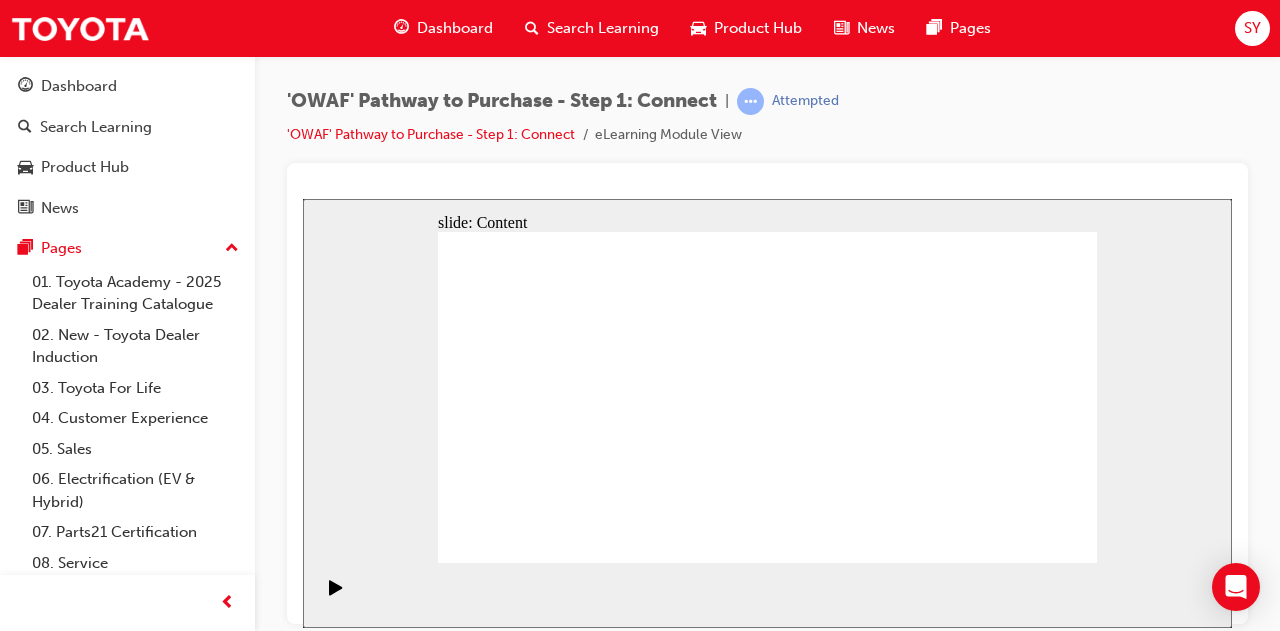 click 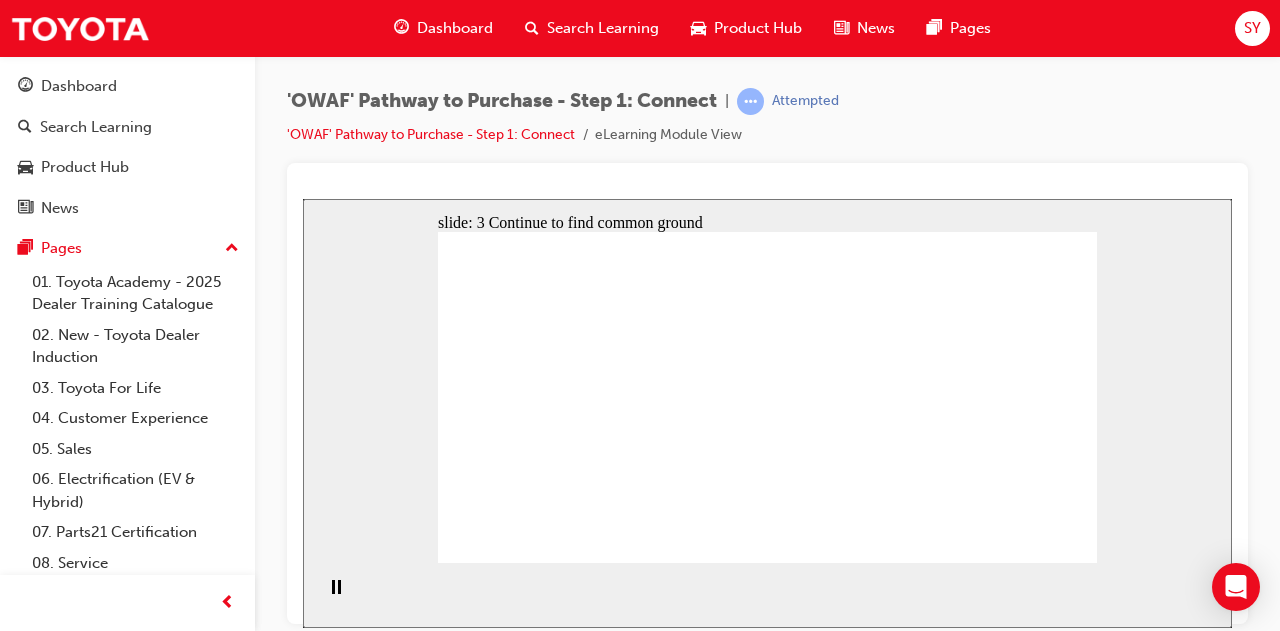 click 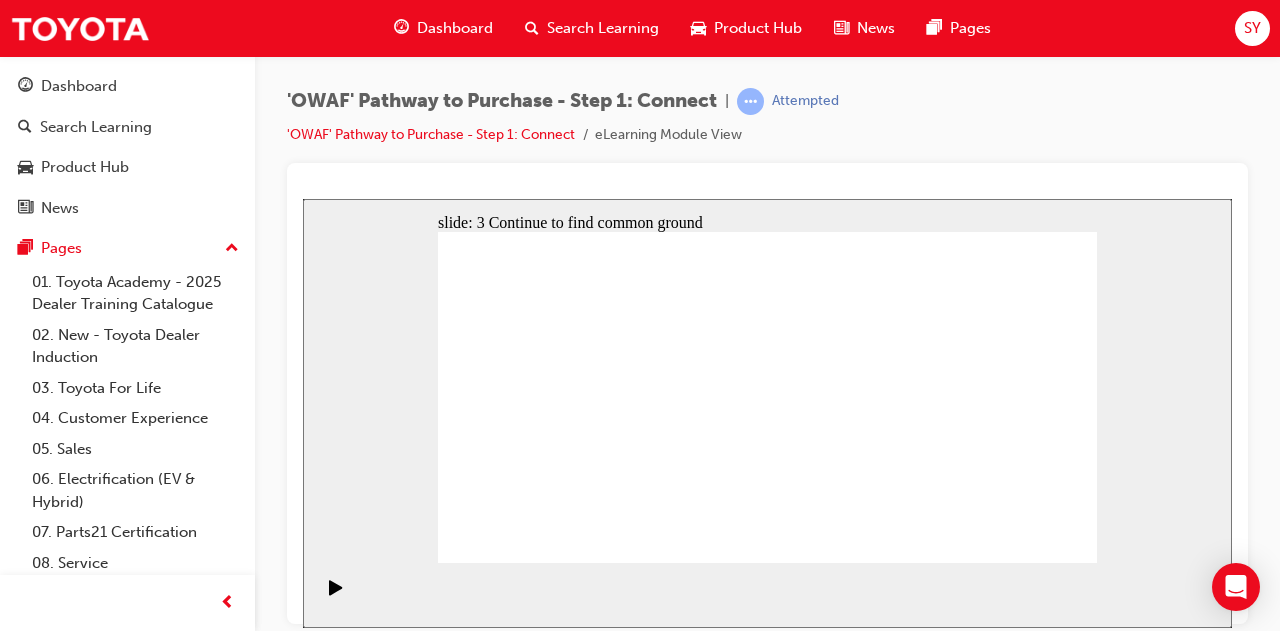 click 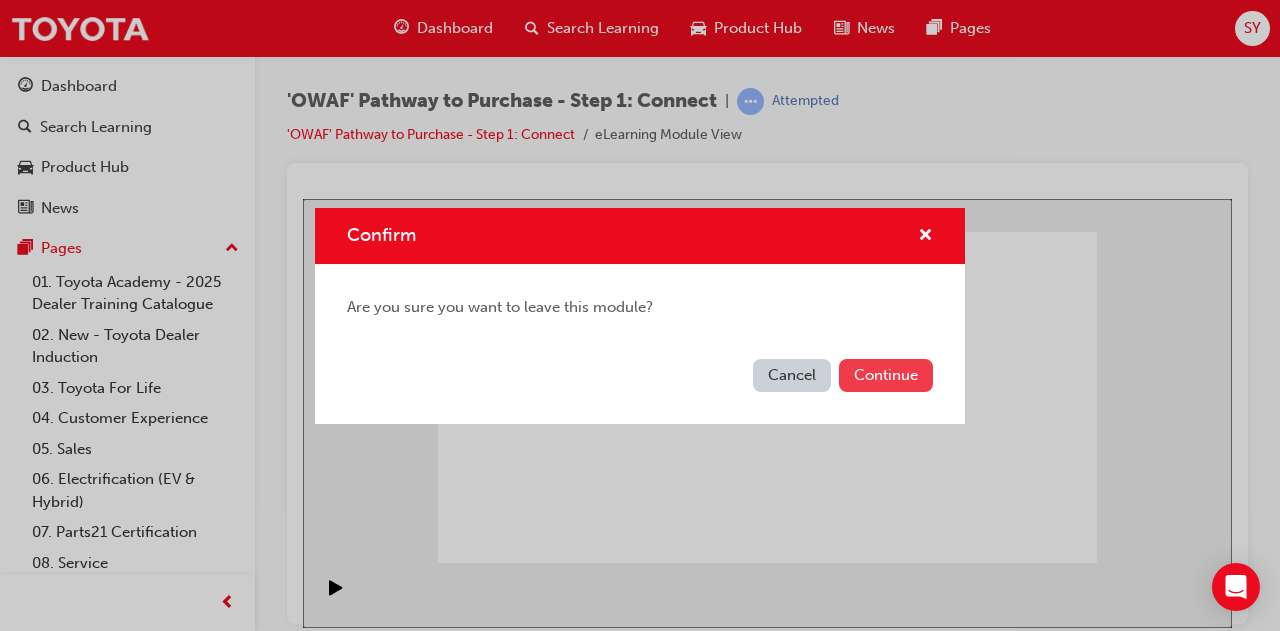 click on "Continue" at bounding box center (886, 375) 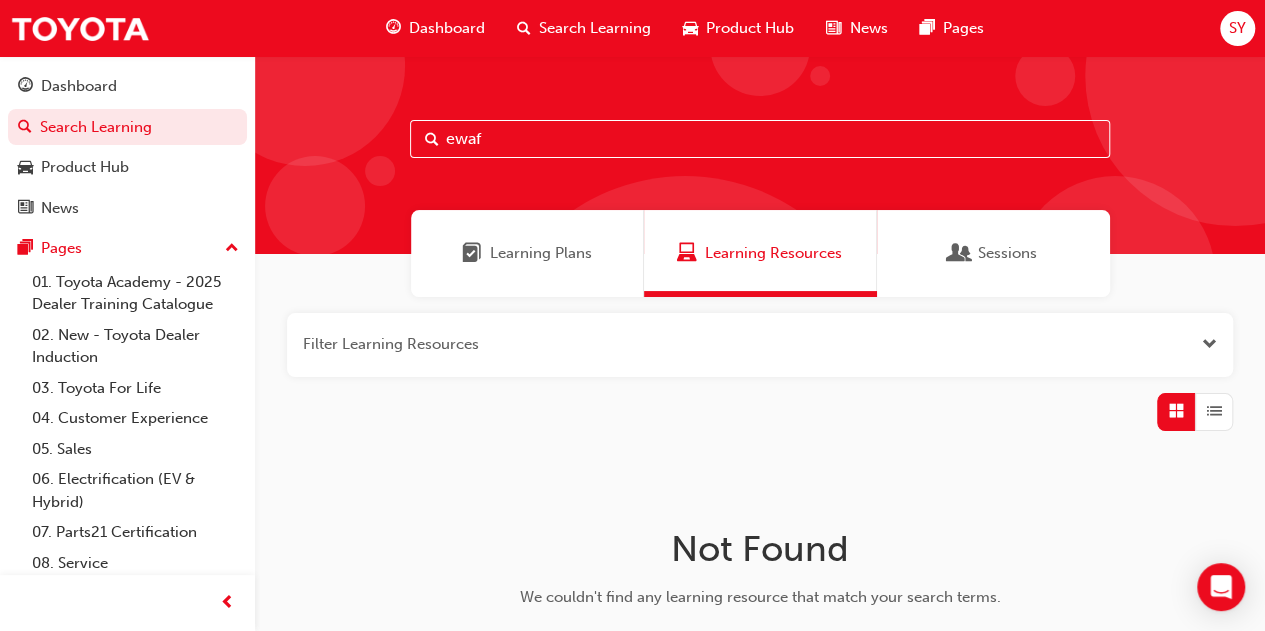 click on "ewaf" at bounding box center [760, 139] 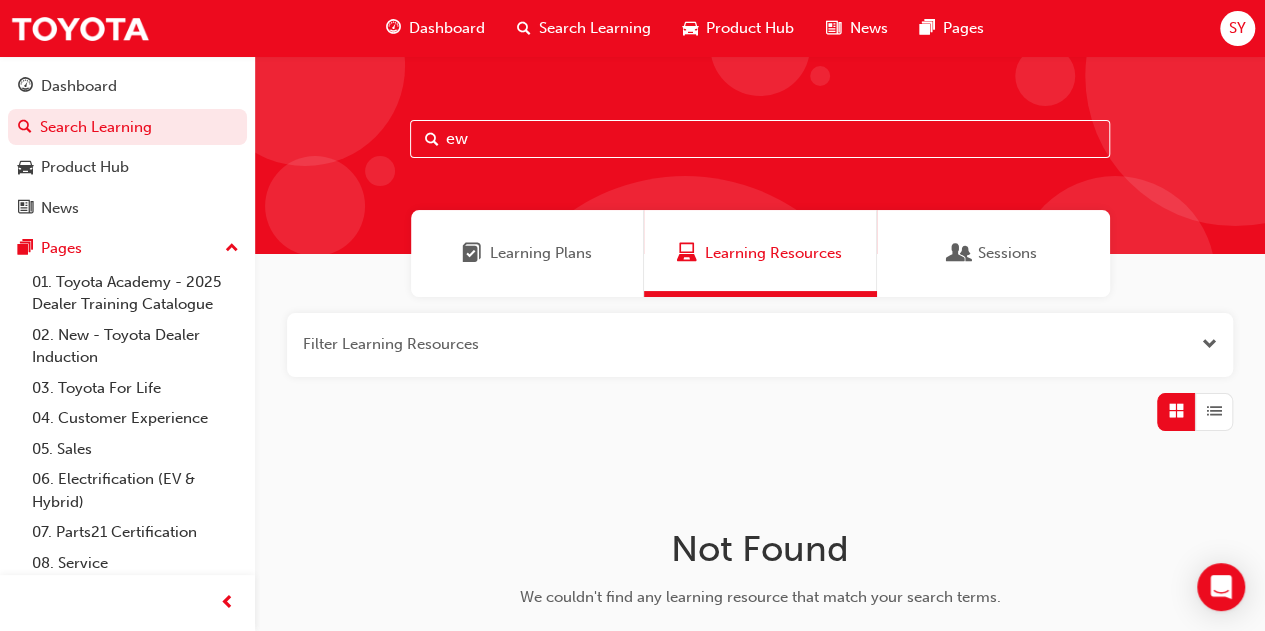 type on "e" 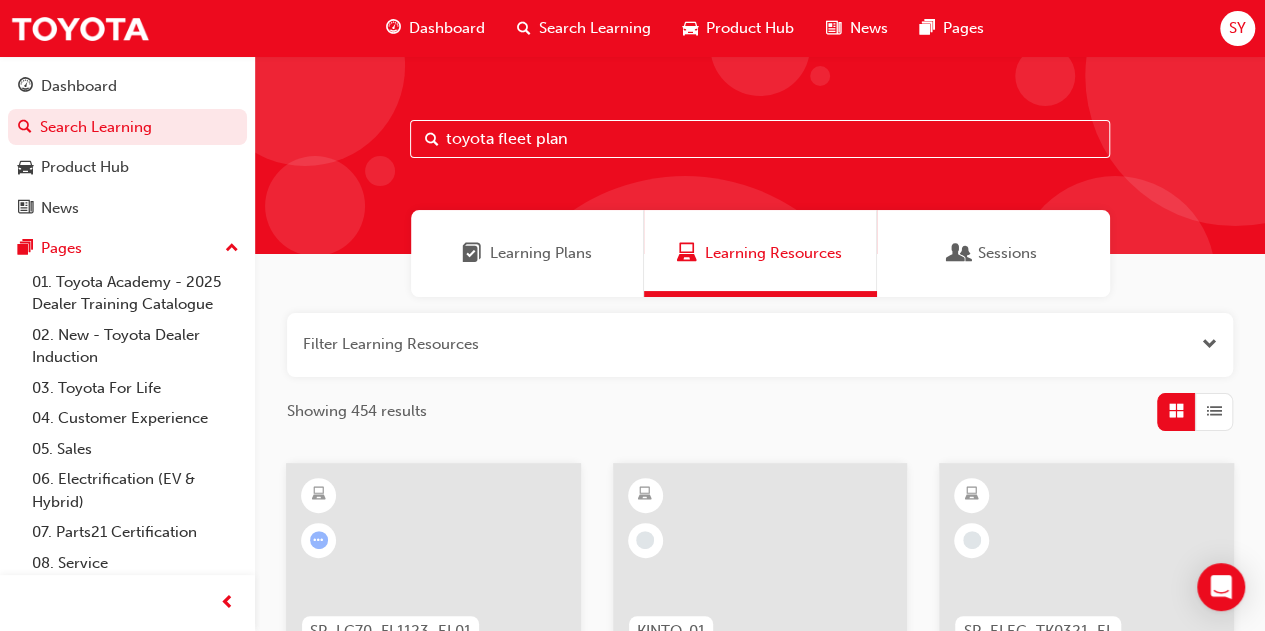type on "toyota fleet plan" 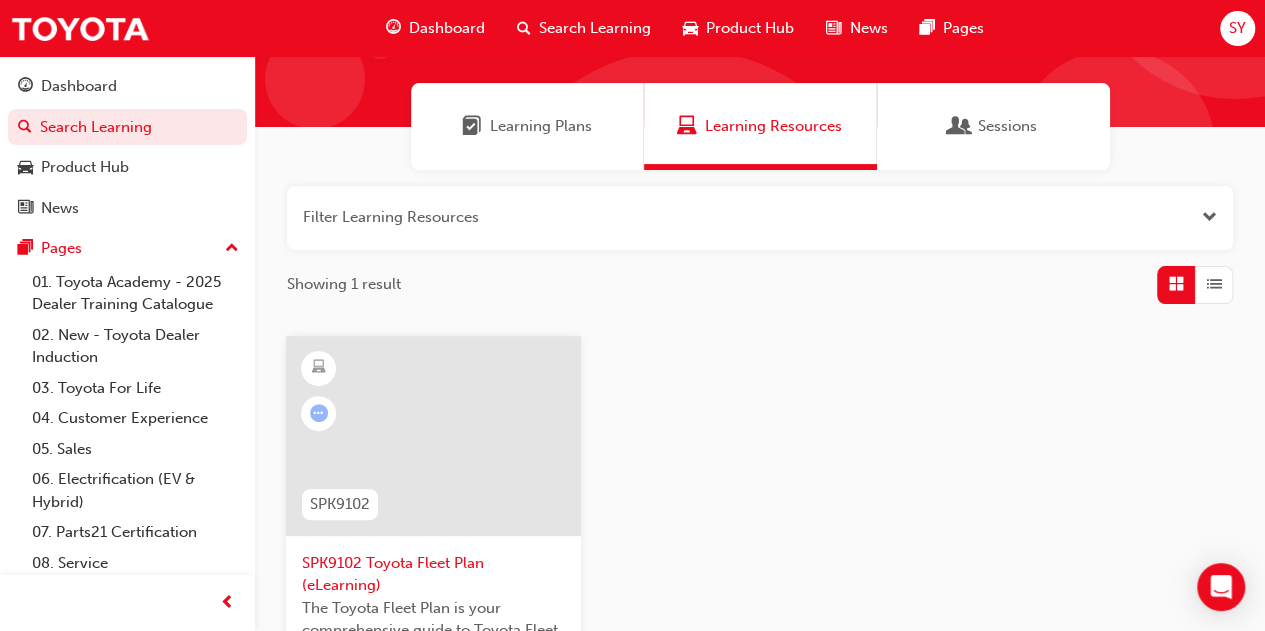 scroll, scrollTop: 128, scrollLeft: 0, axis: vertical 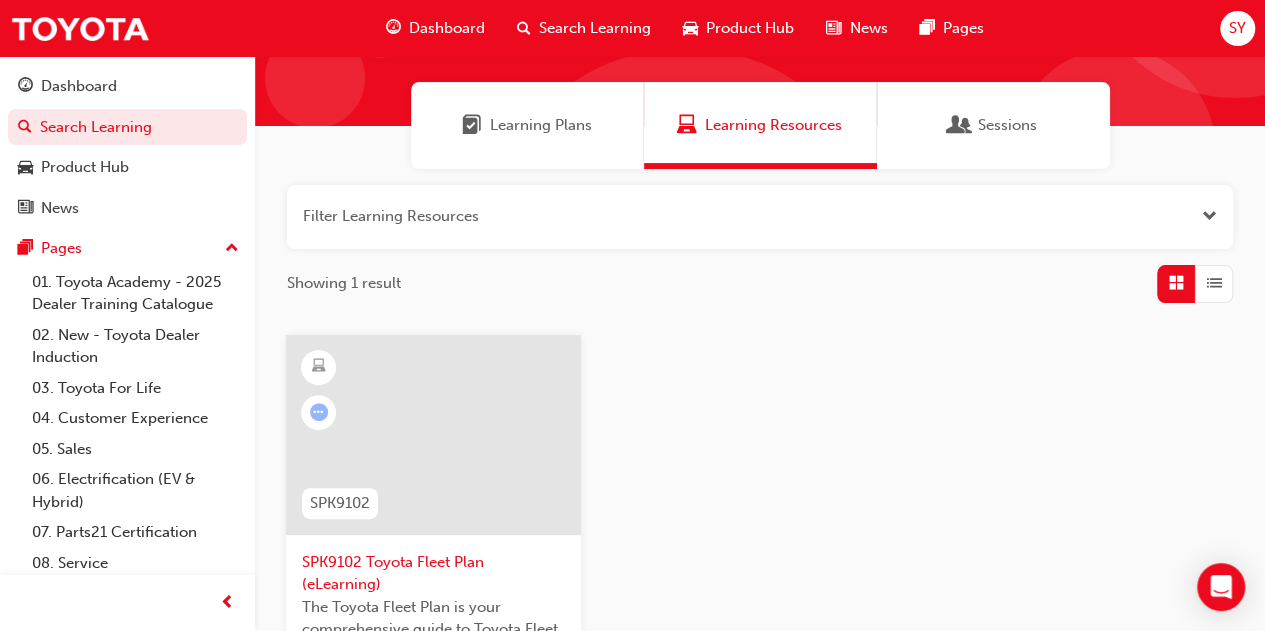 click on "SPK9102 Toyota Fleet Plan (eLearning)" at bounding box center (433, 573) 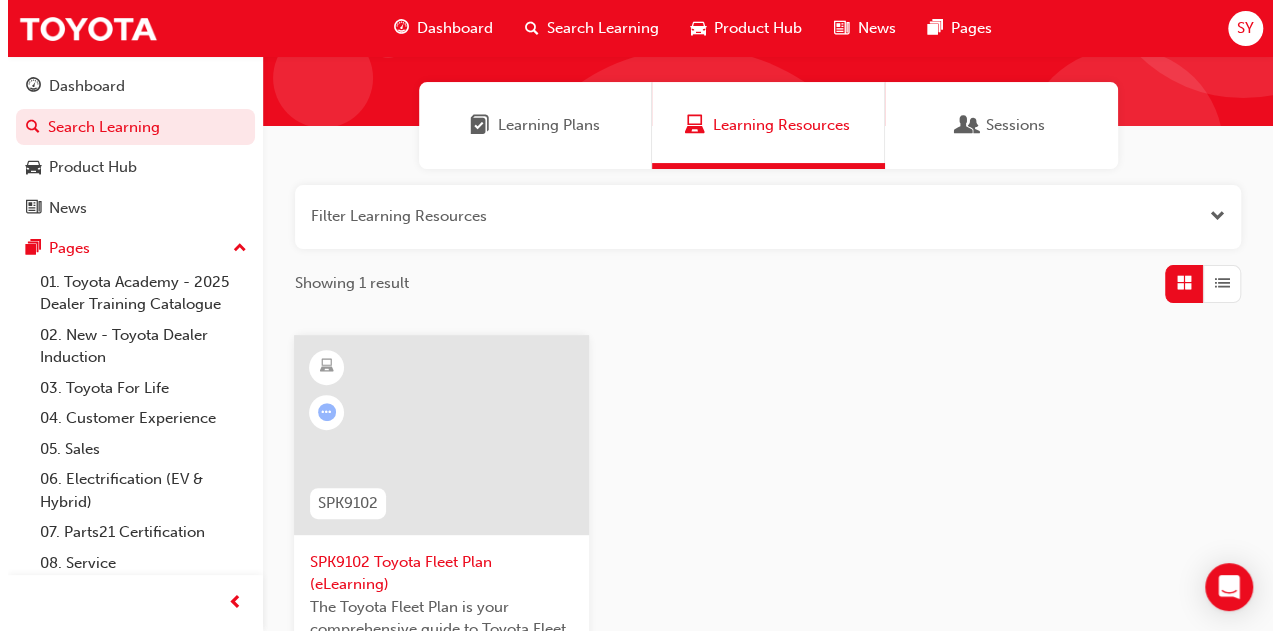 scroll, scrollTop: 0, scrollLeft: 0, axis: both 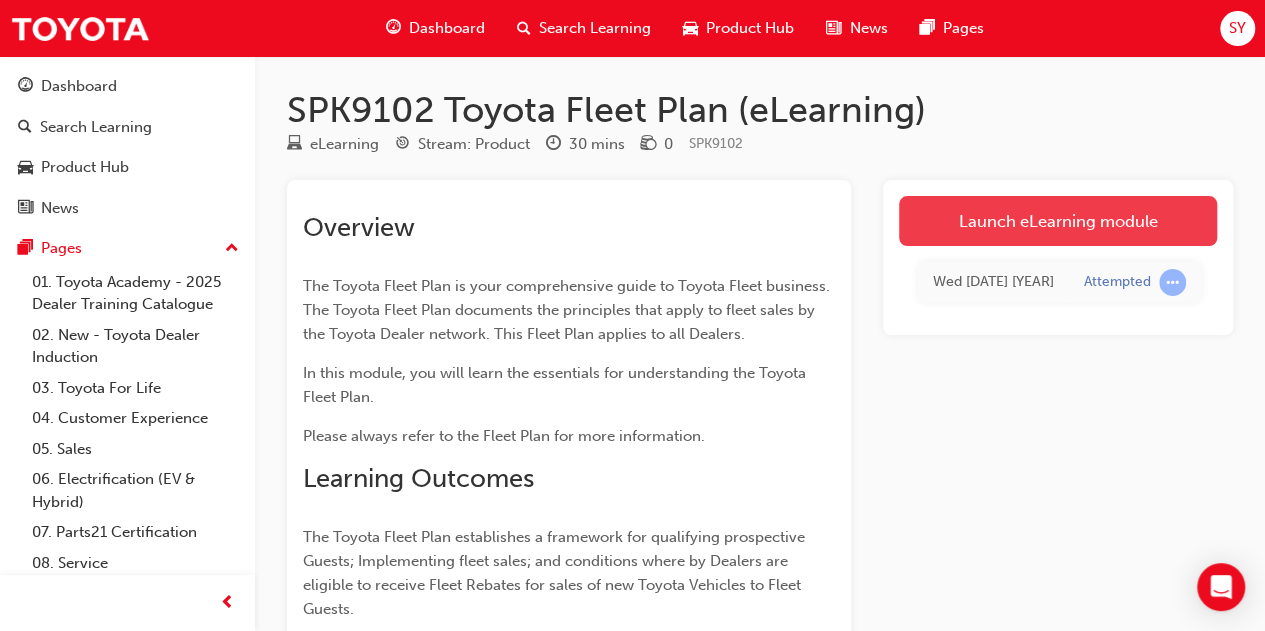 click on "Launch eLearning module" at bounding box center (1058, 221) 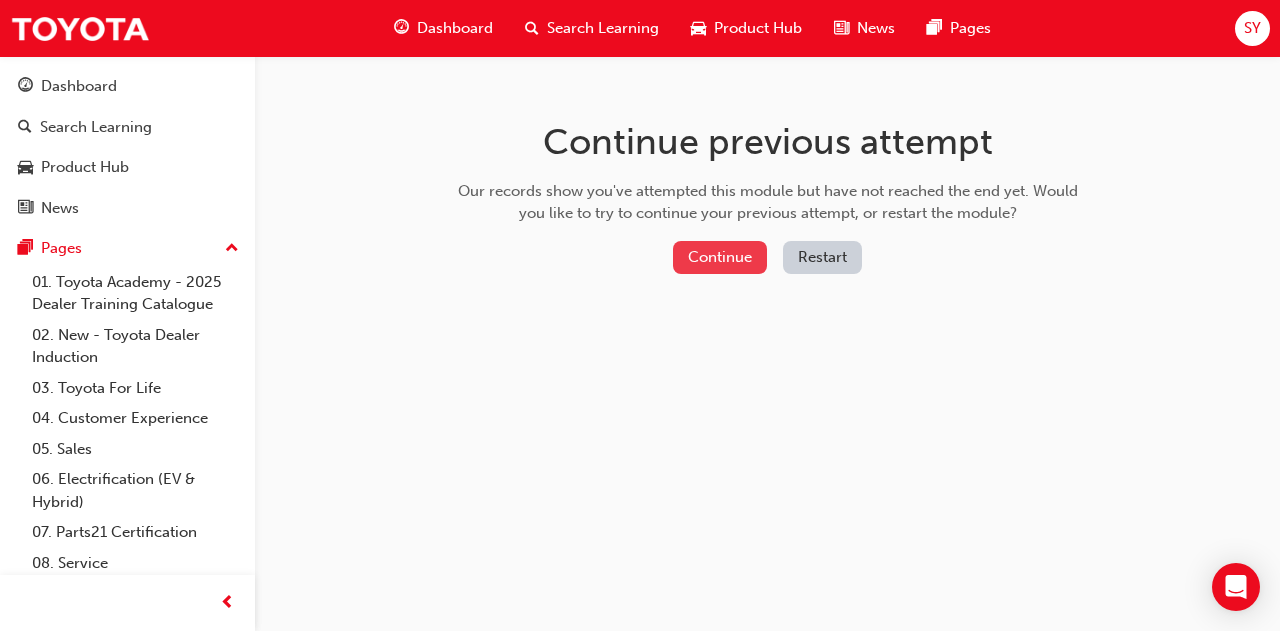 click on "Continue" at bounding box center (720, 257) 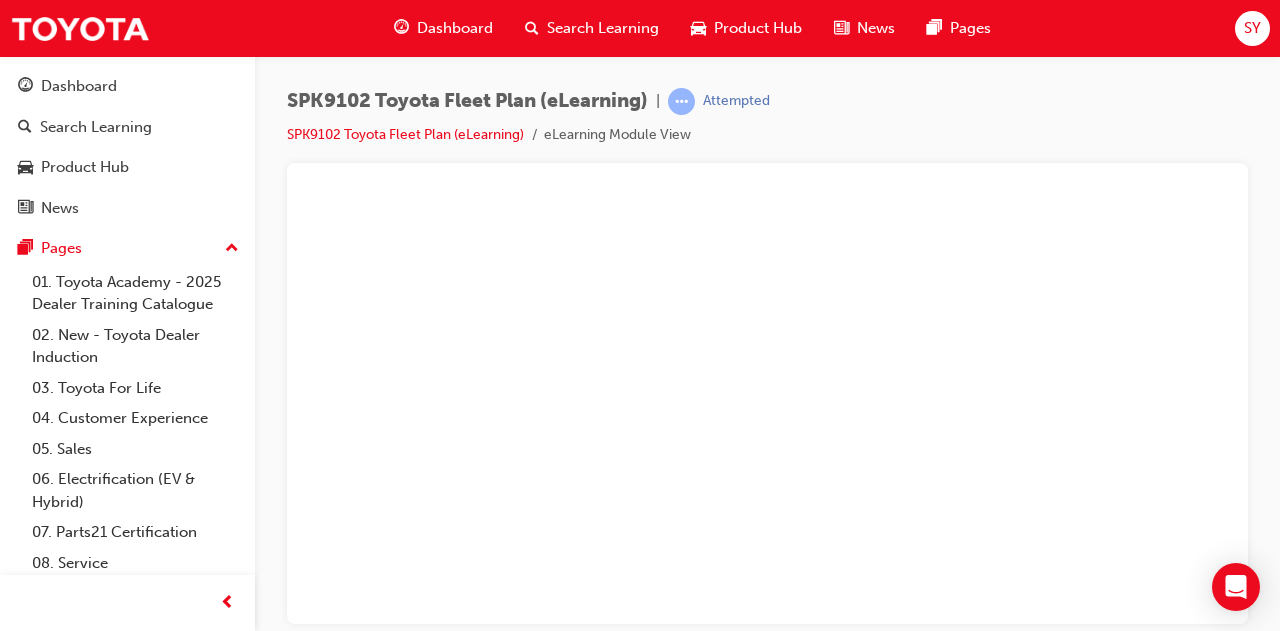 scroll, scrollTop: 0, scrollLeft: 0, axis: both 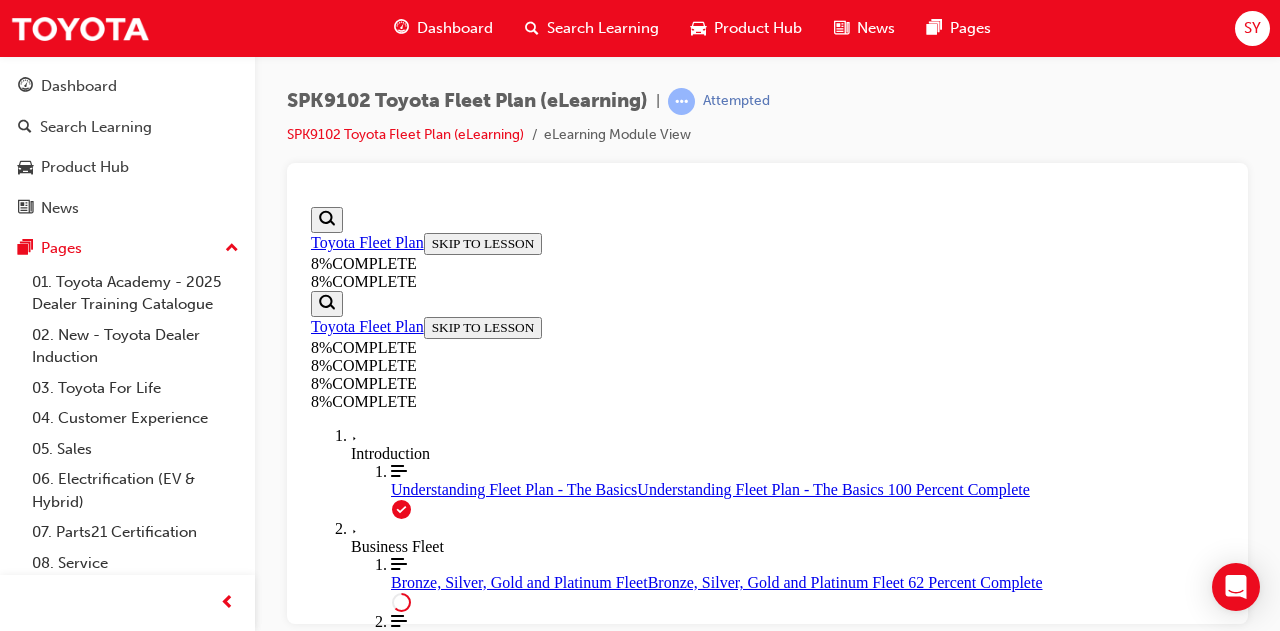 click on "SUBMIT" at bounding box center [767, 4158] 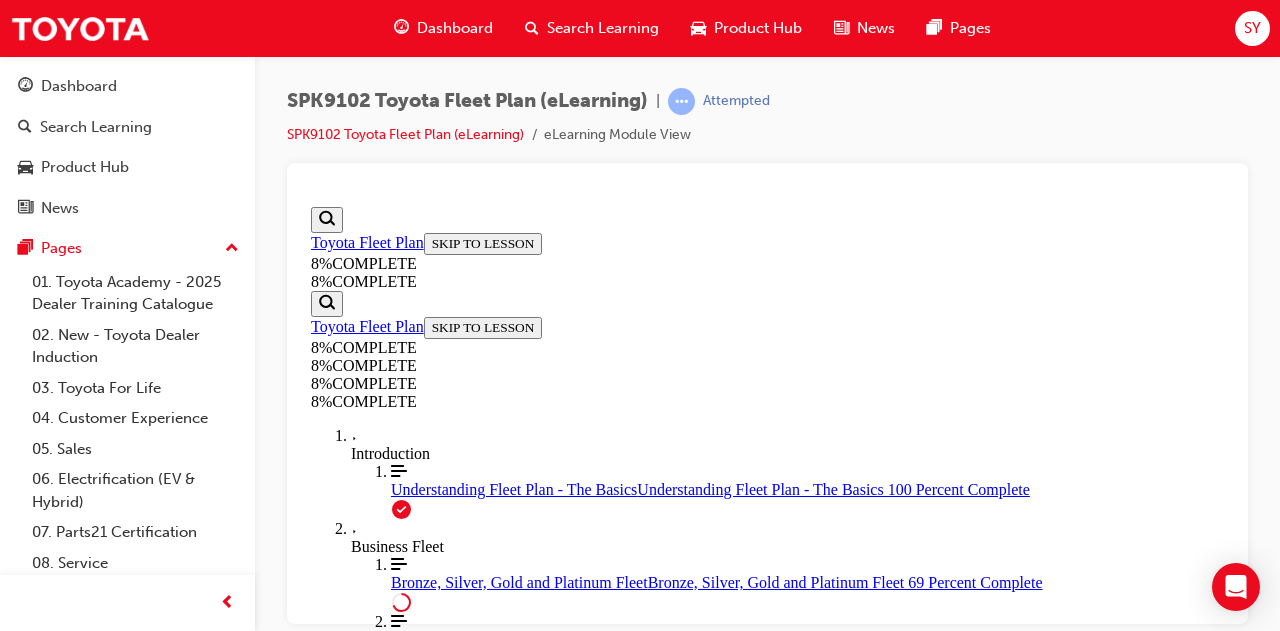 scroll, scrollTop: 5083, scrollLeft: 0, axis: vertical 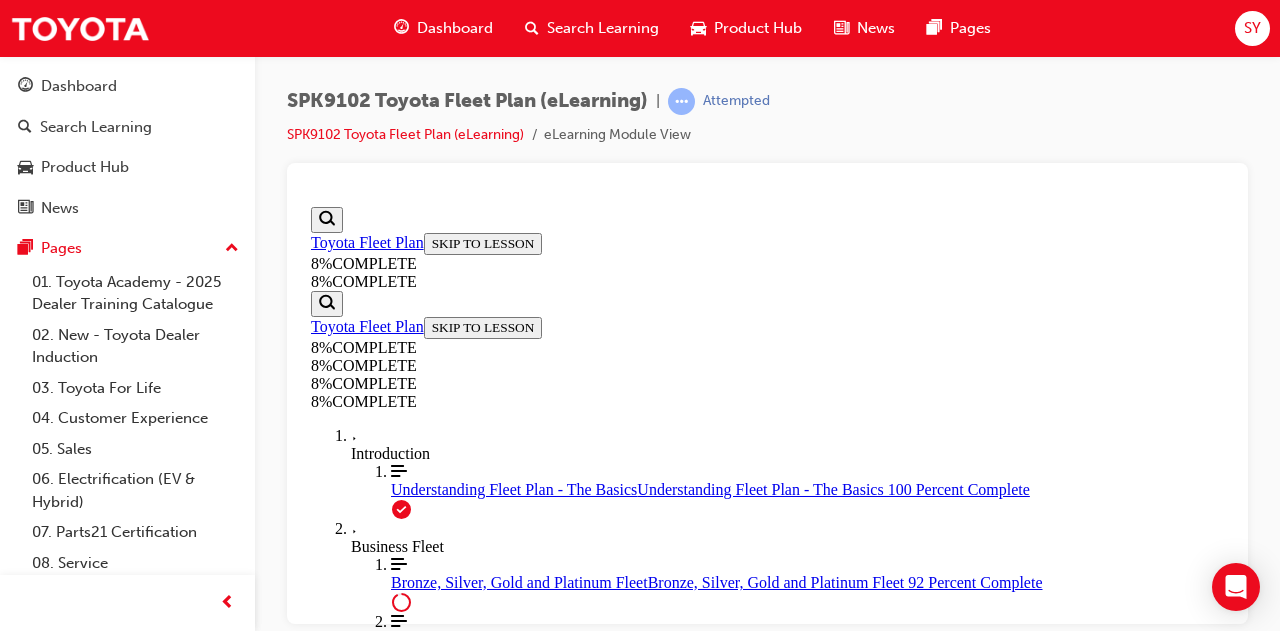 drag, startPoint x: 650, startPoint y: 314, endPoint x: 962, endPoint y: 318, distance: 312.02563 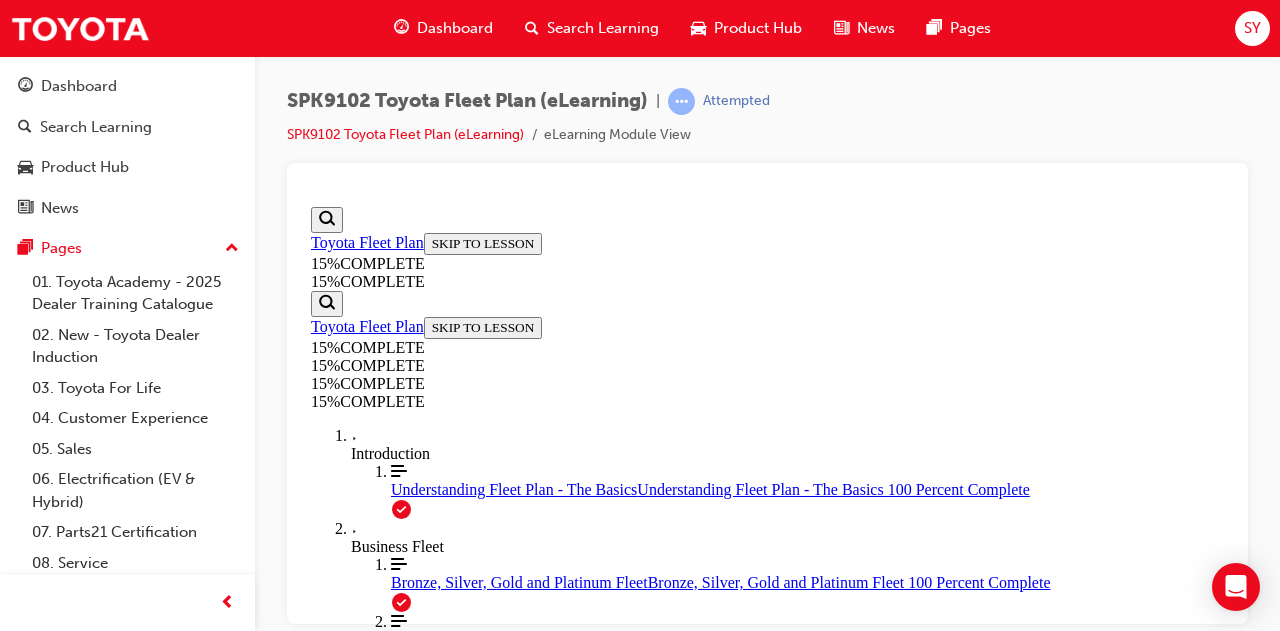scroll, scrollTop: 0, scrollLeft: 0, axis: both 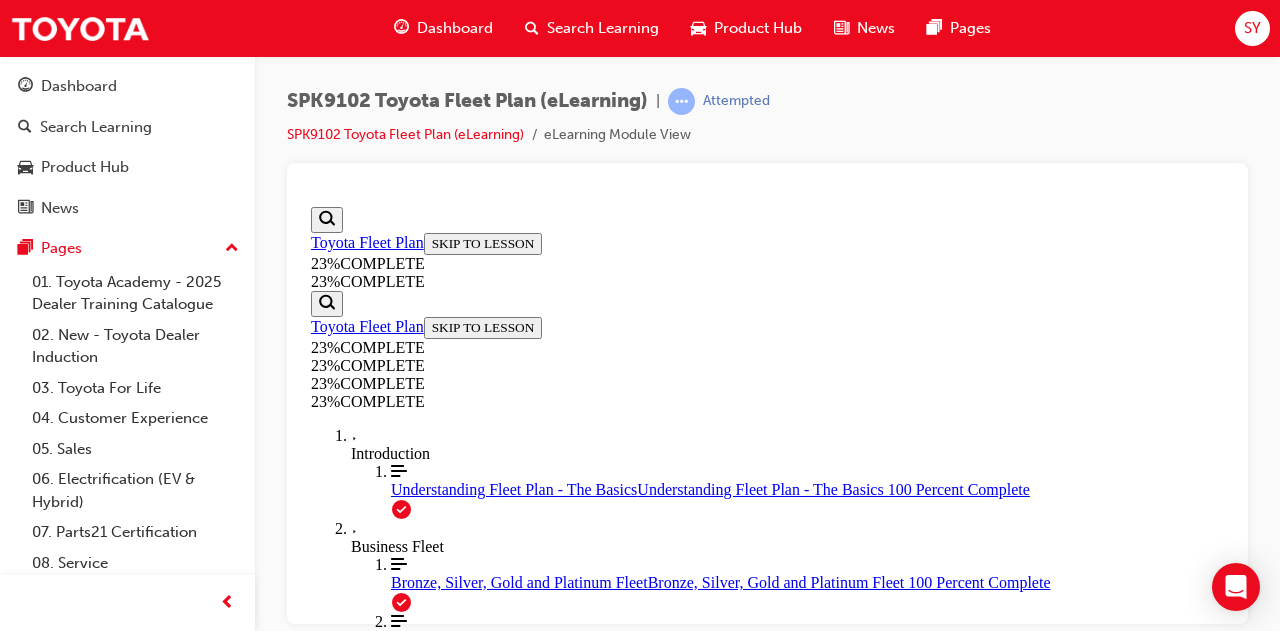 click on "CONTINUE" at bounding box center (354, 2957) 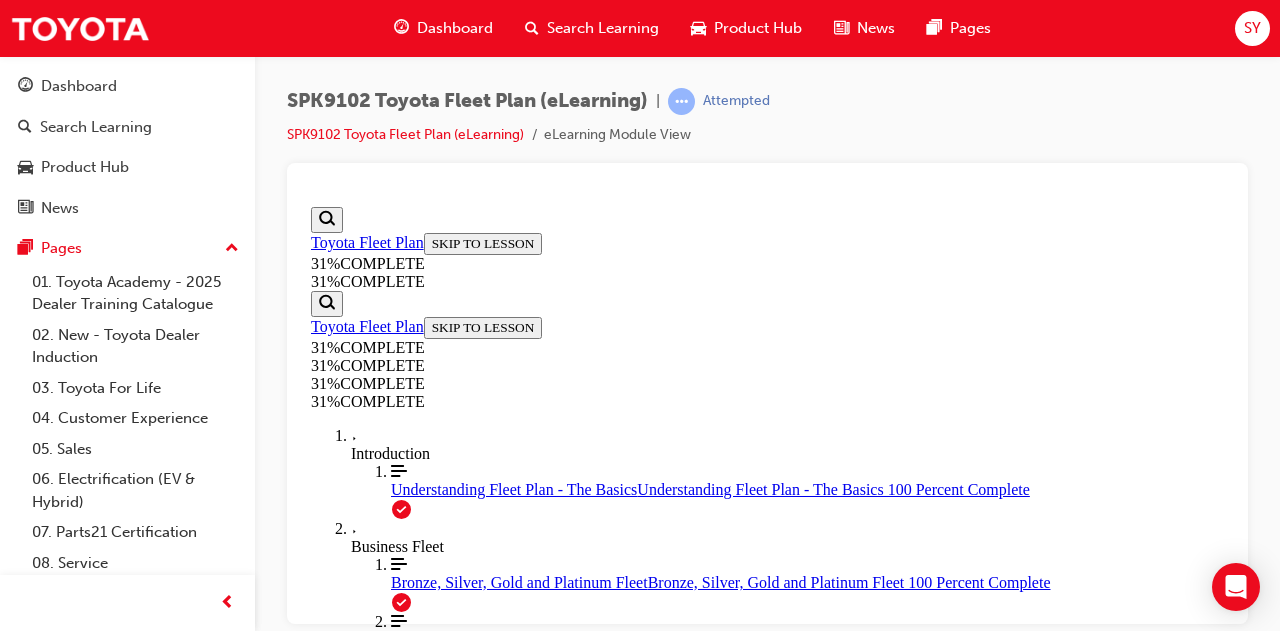scroll, scrollTop: 0, scrollLeft: 0, axis: both 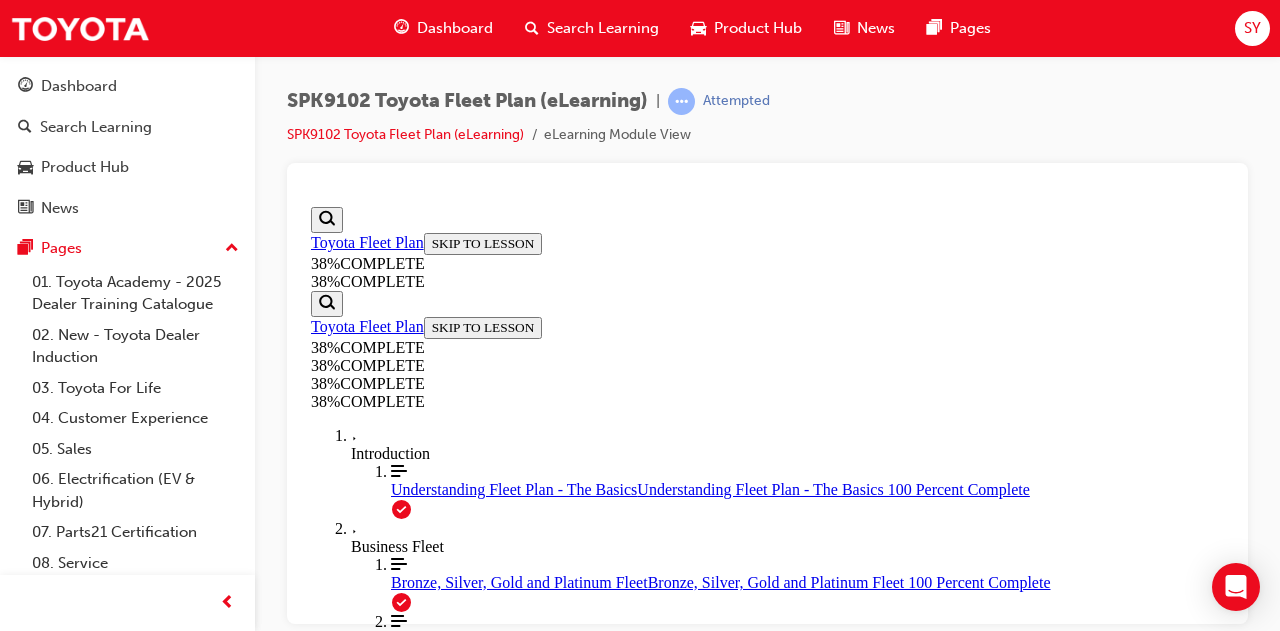 click on "CONTINUE" at bounding box center (354, 3710) 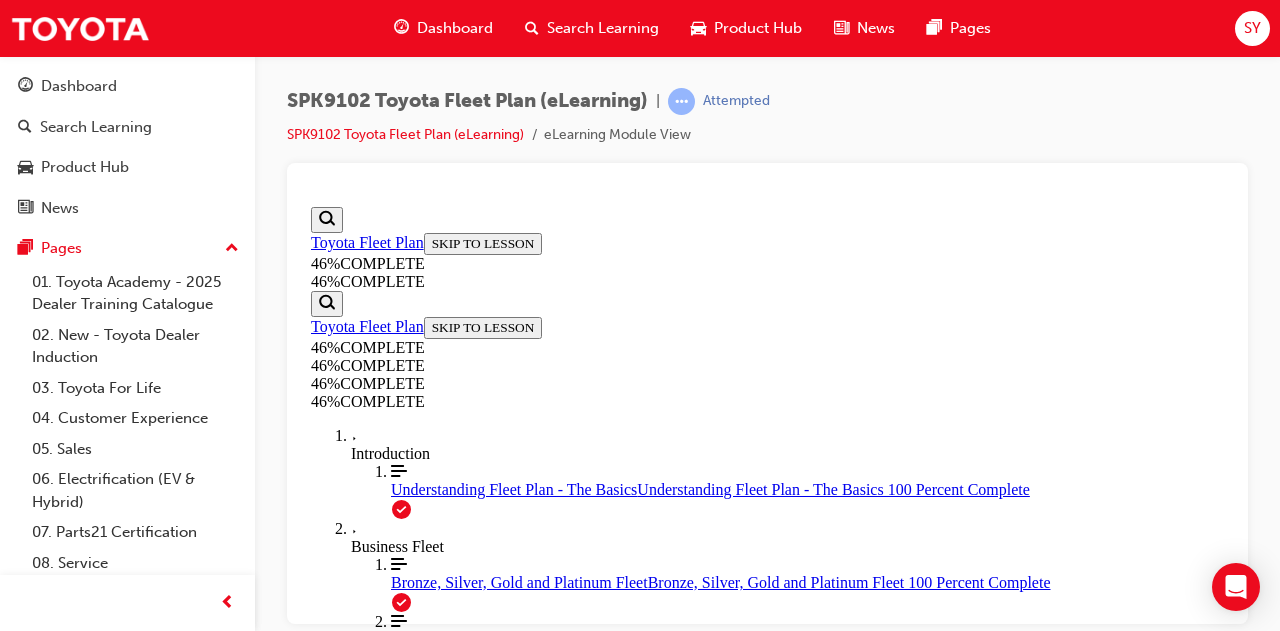 scroll, scrollTop: 6055, scrollLeft: 0, axis: vertical 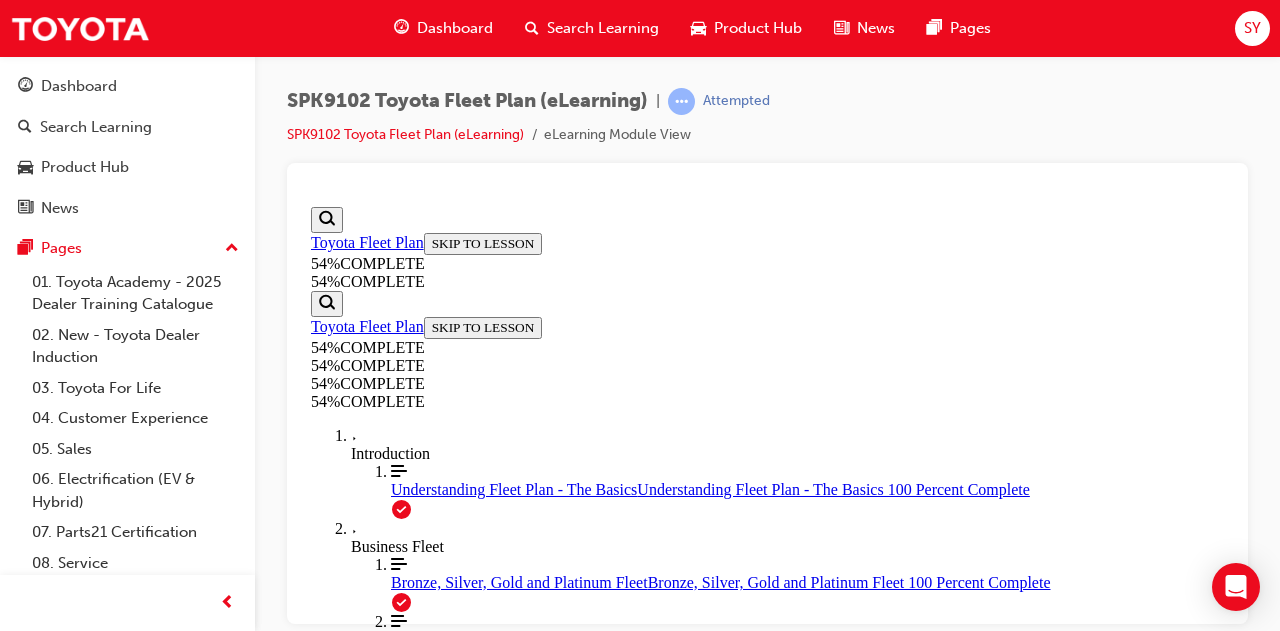 click on "CONTINUE" at bounding box center [354, 1879] 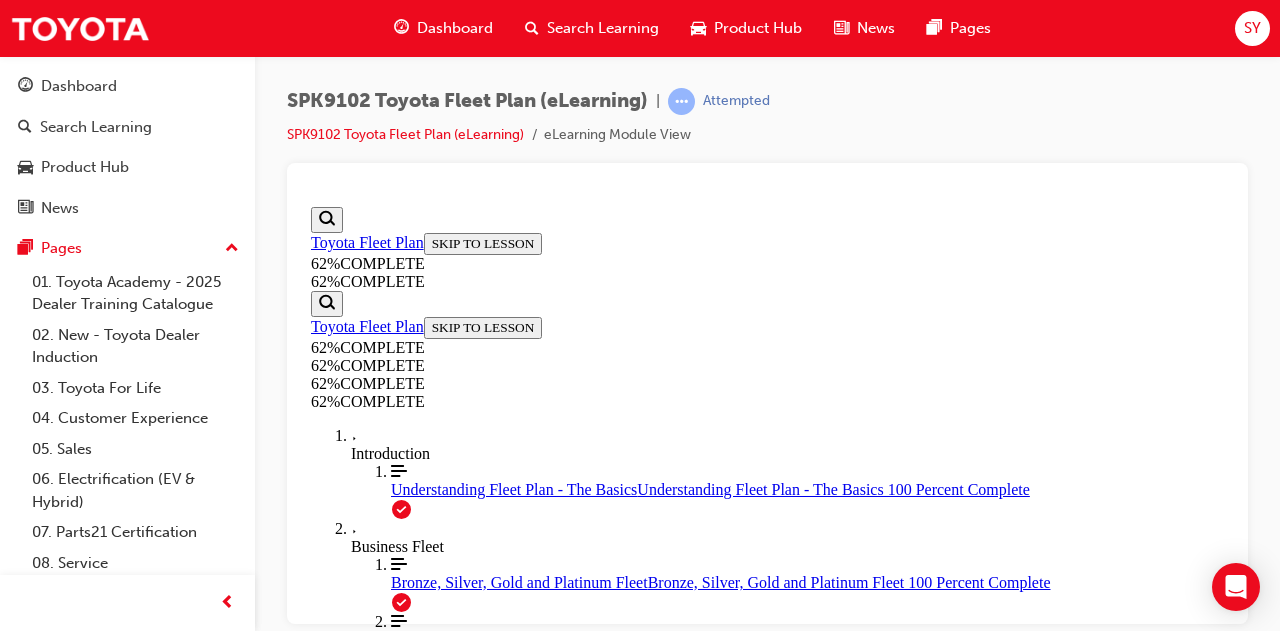 scroll, scrollTop: 1597, scrollLeft: 0, axis: vertical 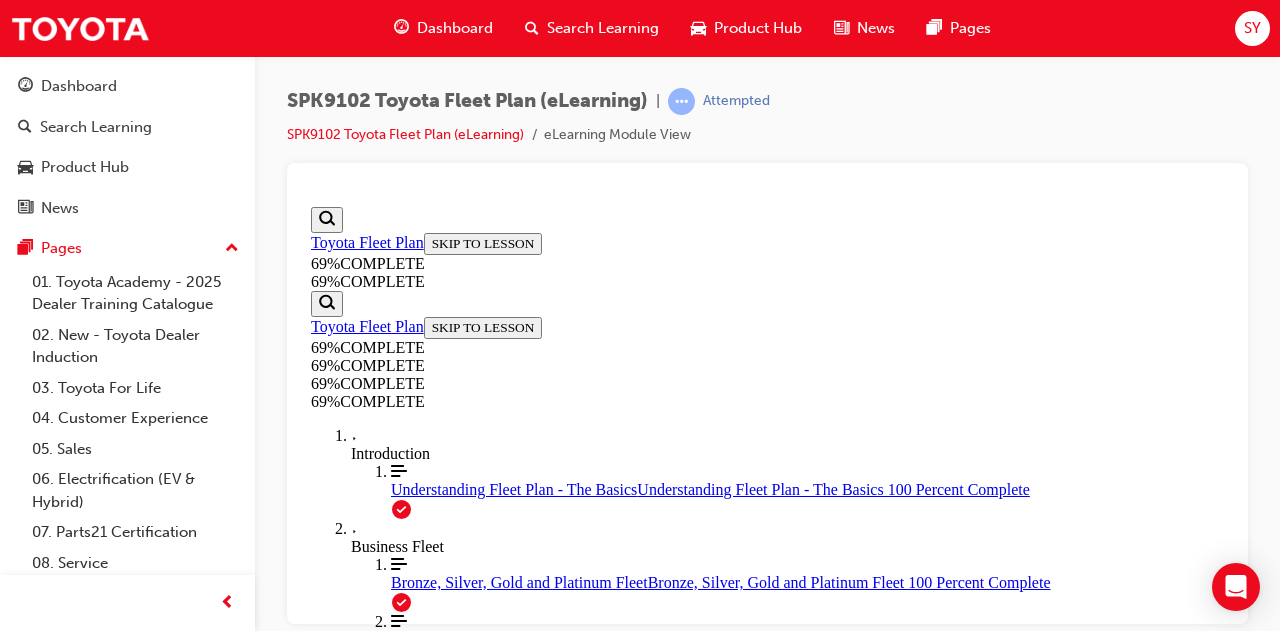 click on "CONTINUE" at bounding box center (354, 3780) 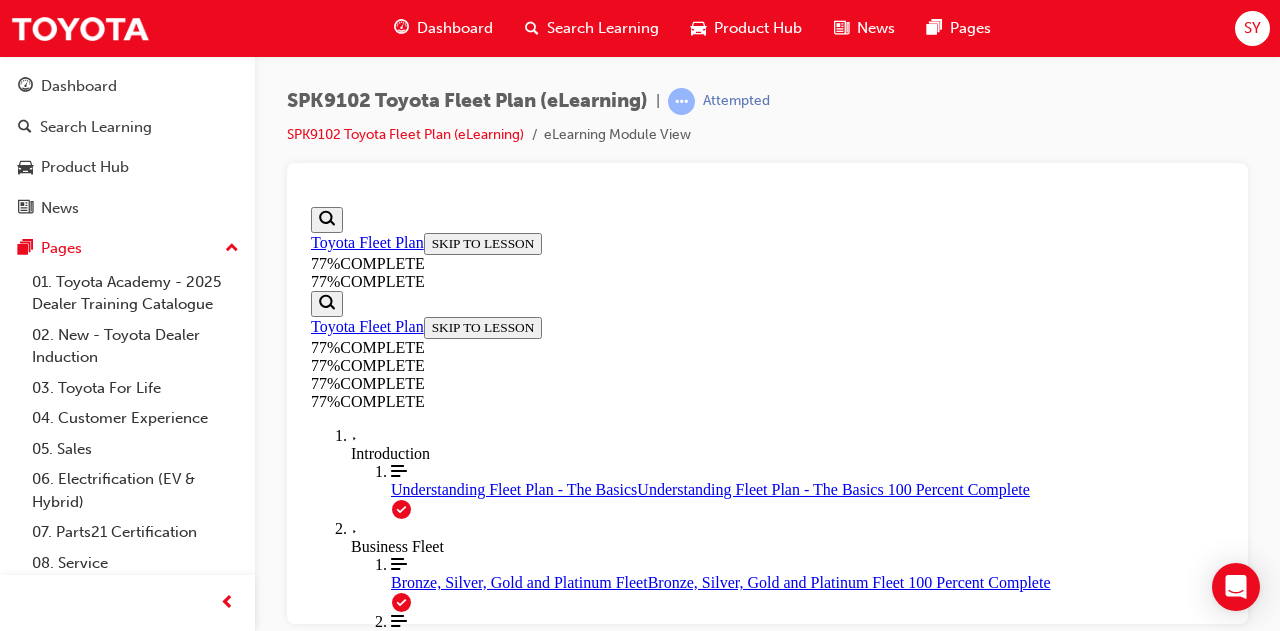 scroll, scrollTop: 4779, scrollLeft: 0, axis: vertical 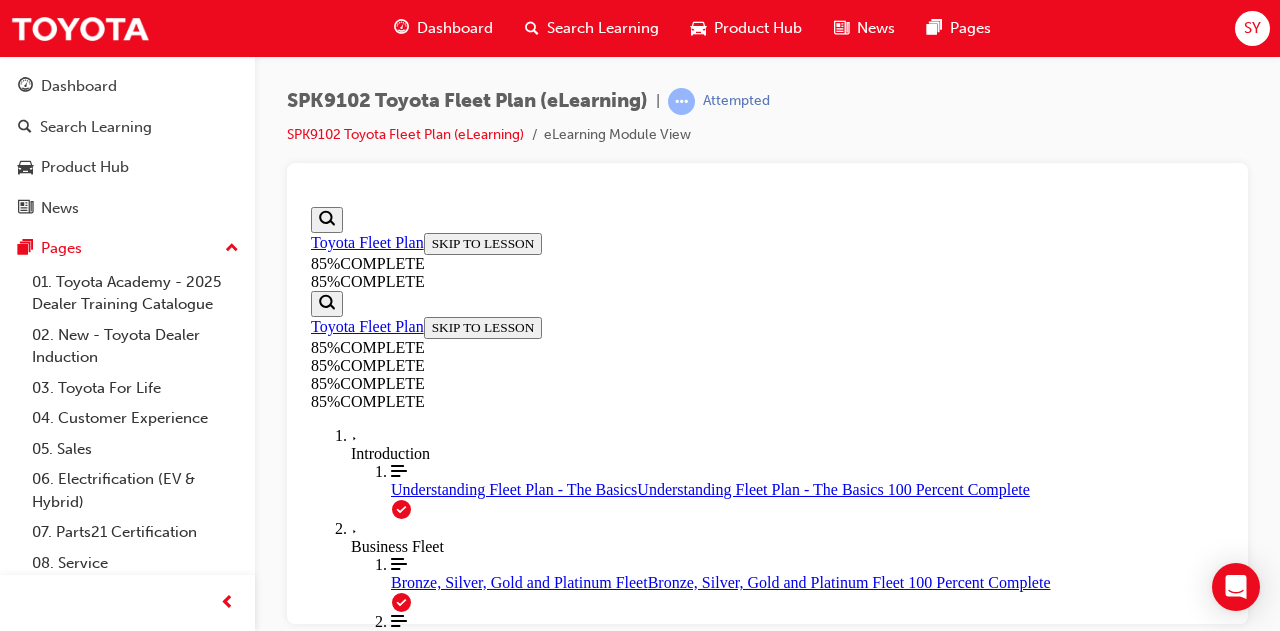 click on "START   More Caret pointing down" at bounding box center (345, 3725) 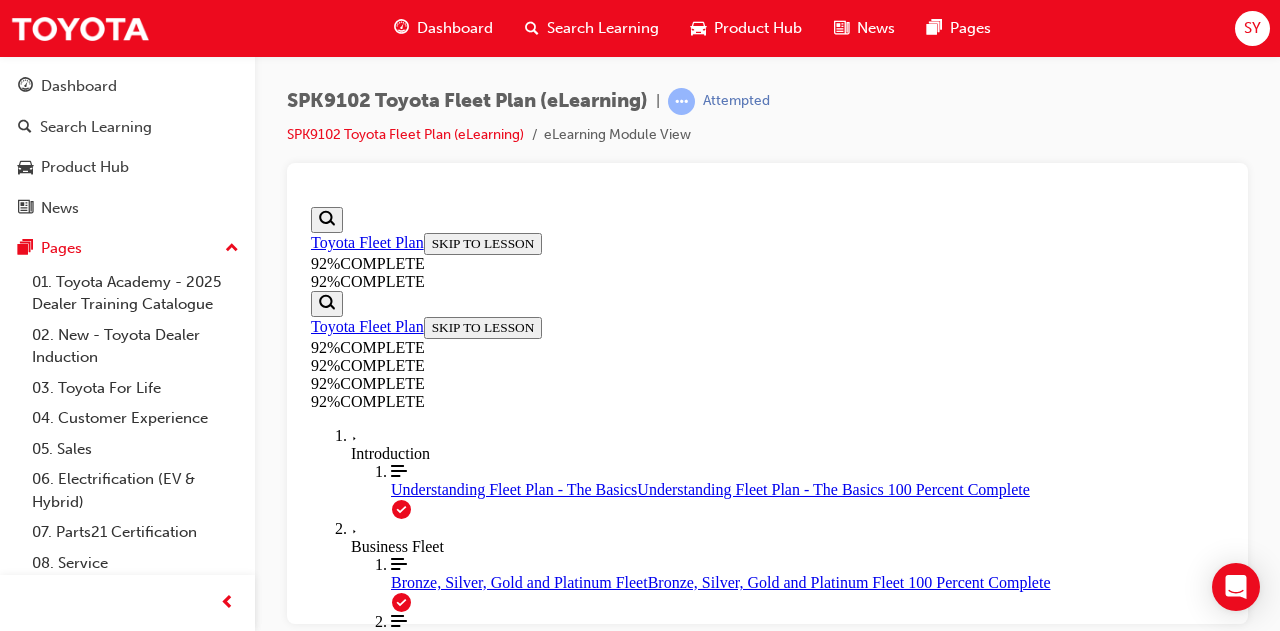scroll, scrollTop: 0, scrollLeft: 0, axis: both 